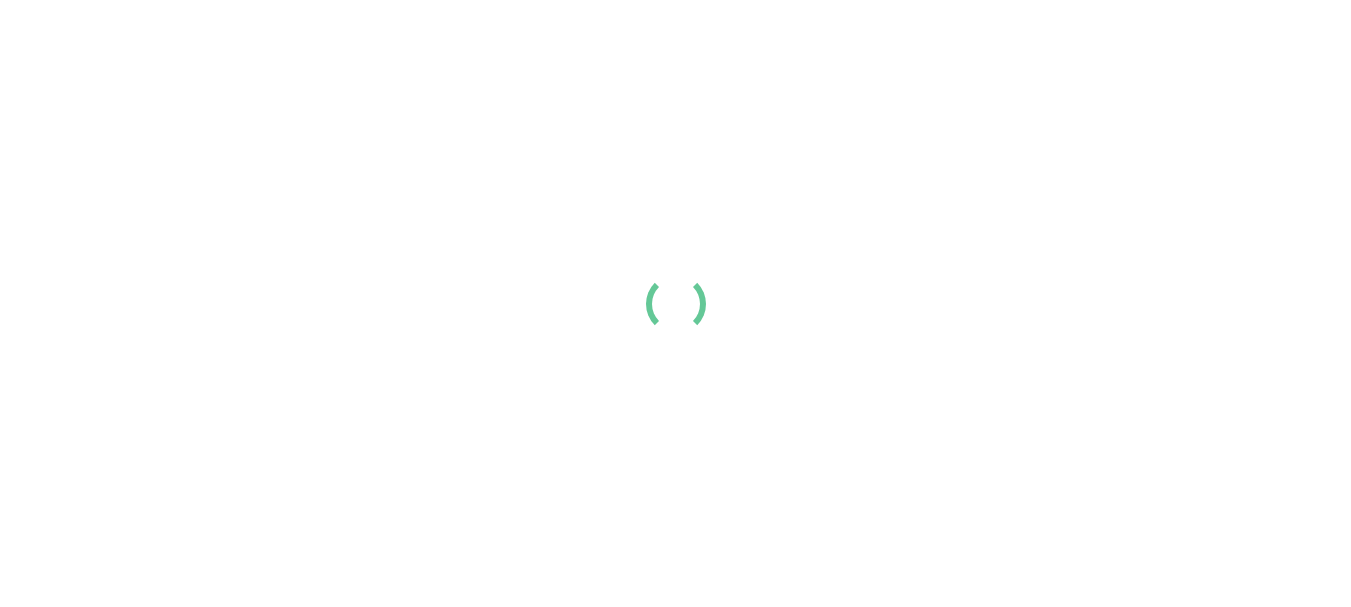 scroll, scrollTop: 0, scrollLeft: 0, axis: both 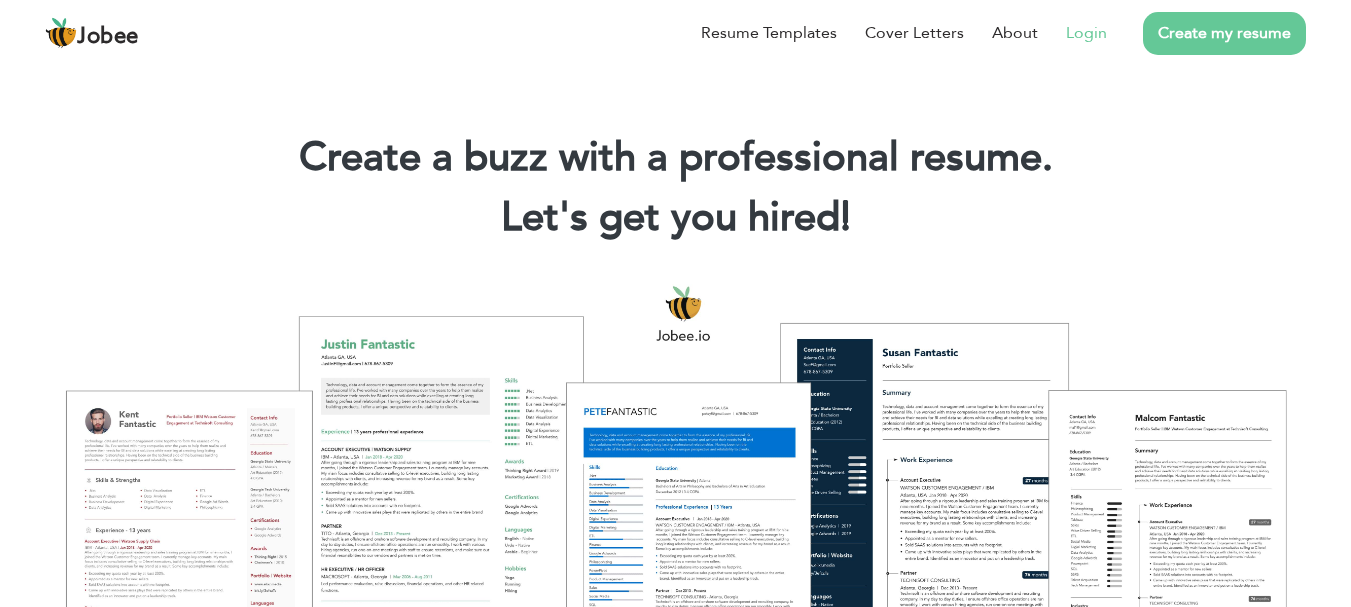 click on "Login" at bounding box center (1086, 33) 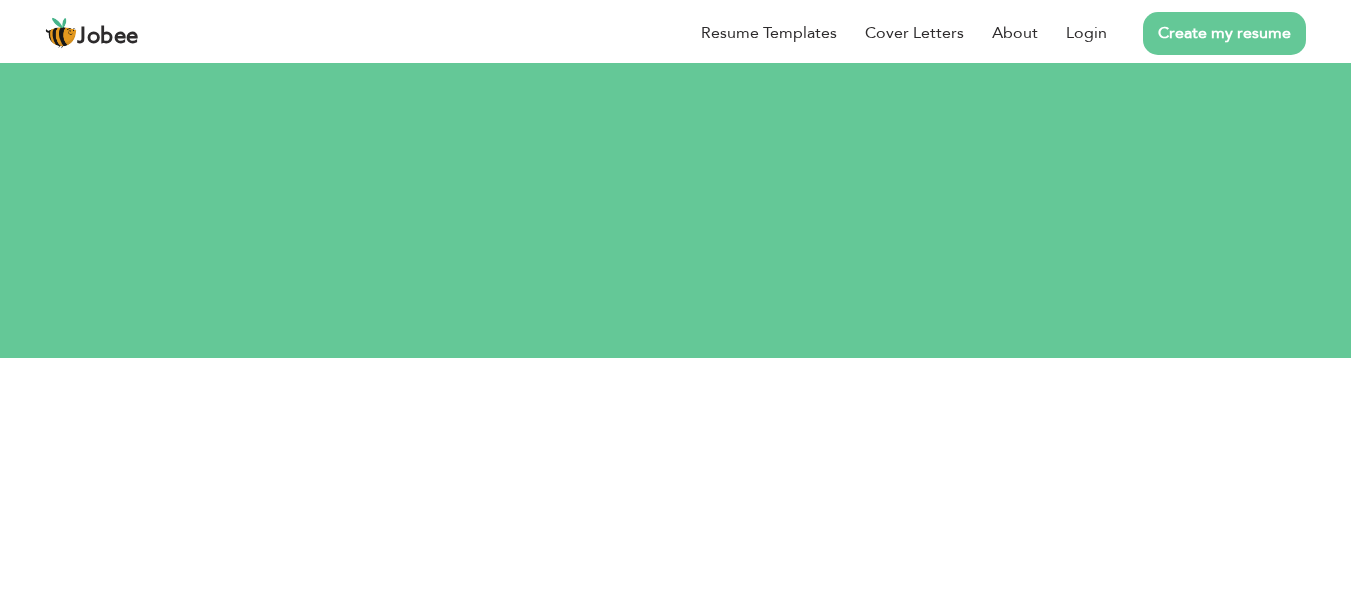 scroll, scrollTop: 0, scrollLeft: 0, axis: both 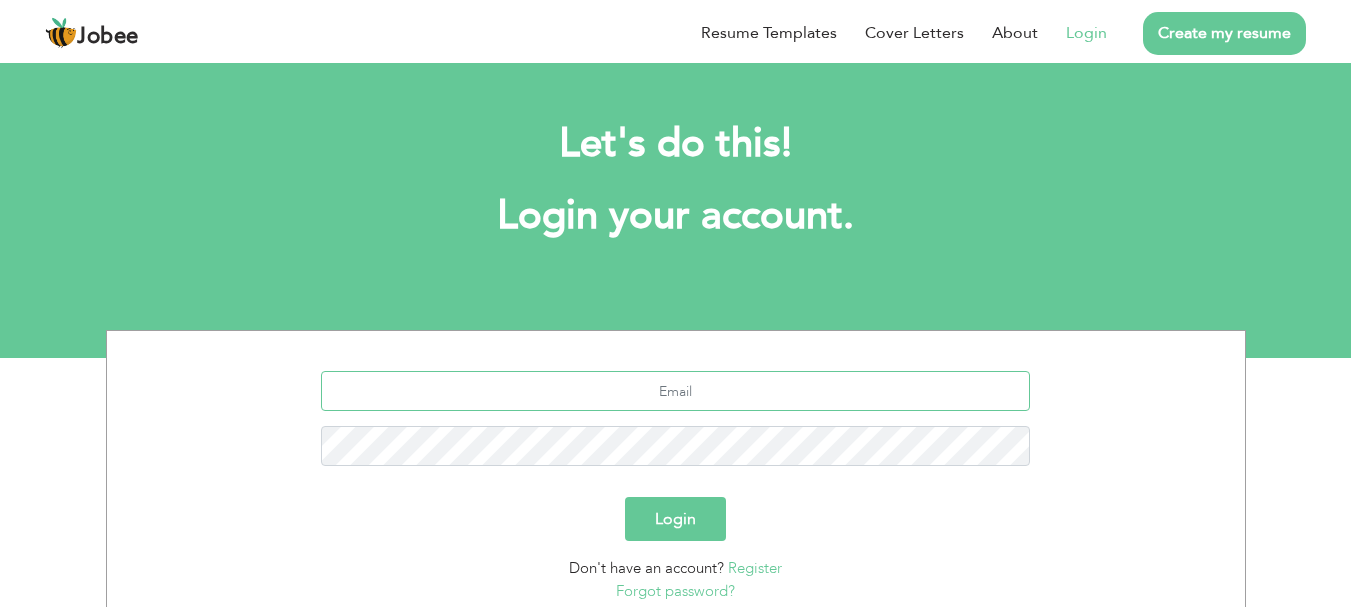 click at bounding box center (675, 391) 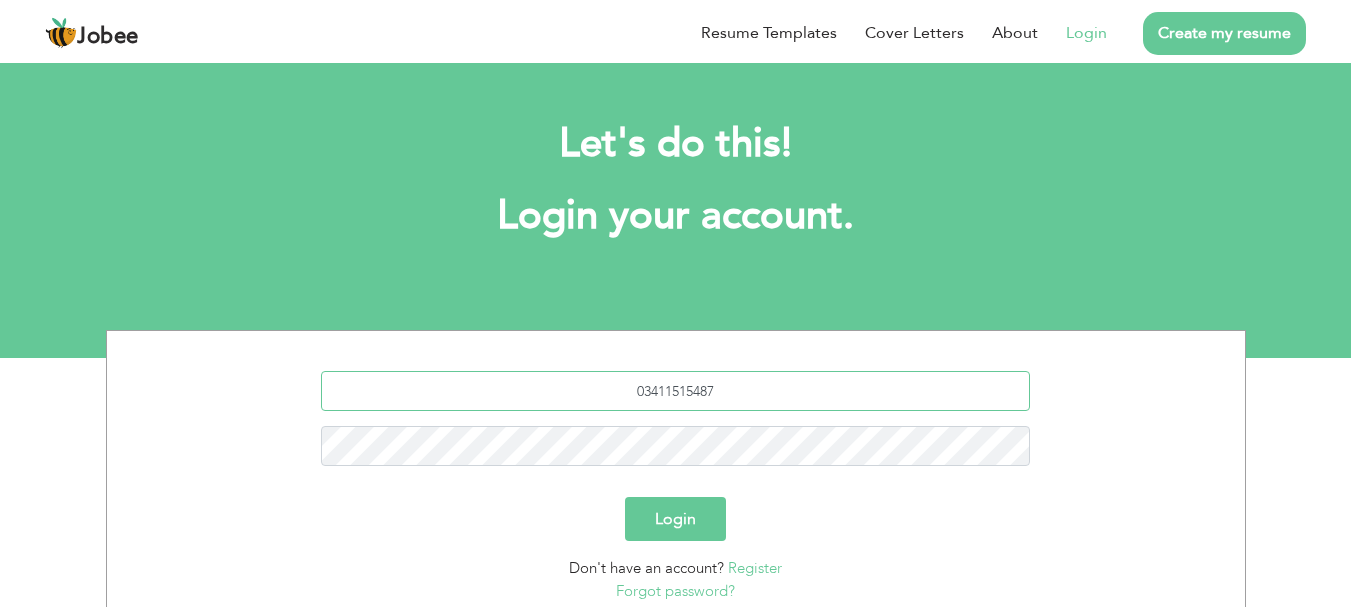 click on "03411515487" at bounding box center [675, 391] 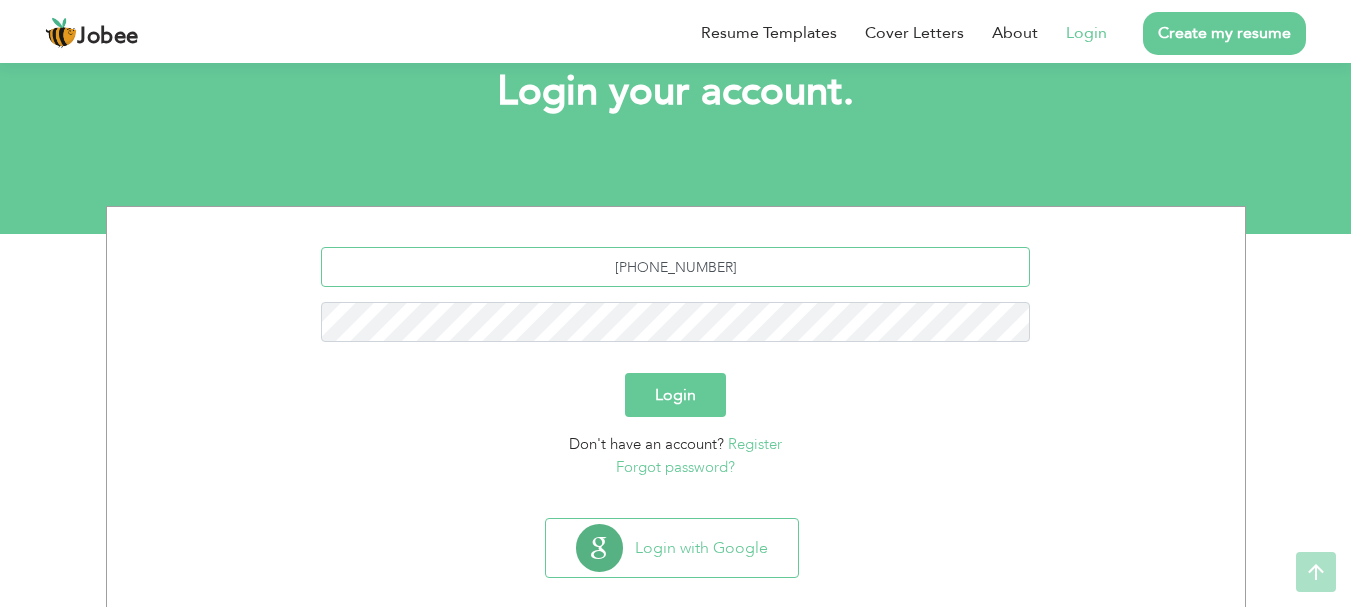 scroll, scrollTop: 129, scrollLeft: 0, axis: vertical 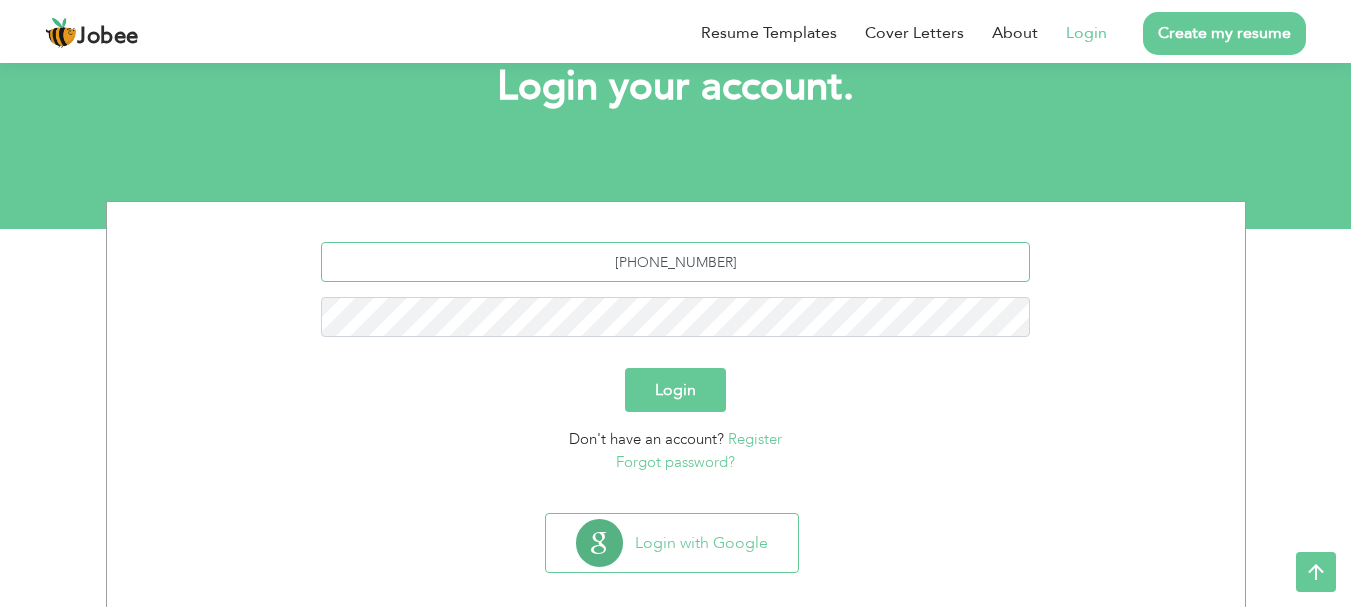 type on "[PHONE_NUMBER]" 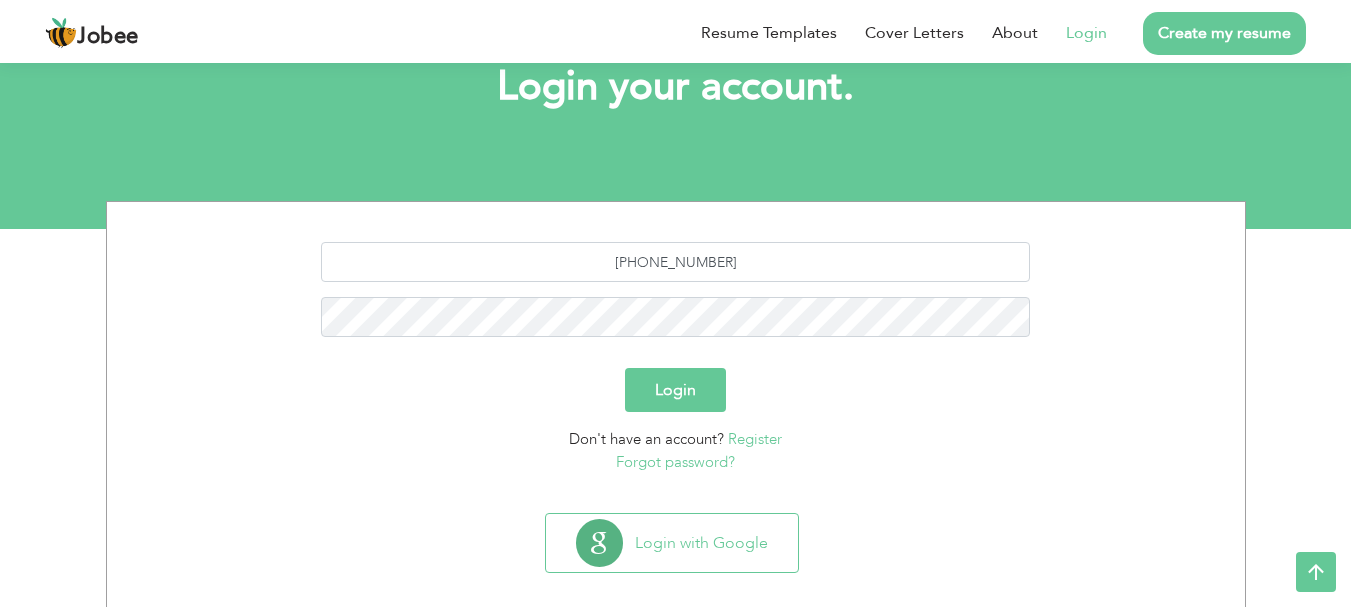 click on "Login" at bounding box center (675, 390) 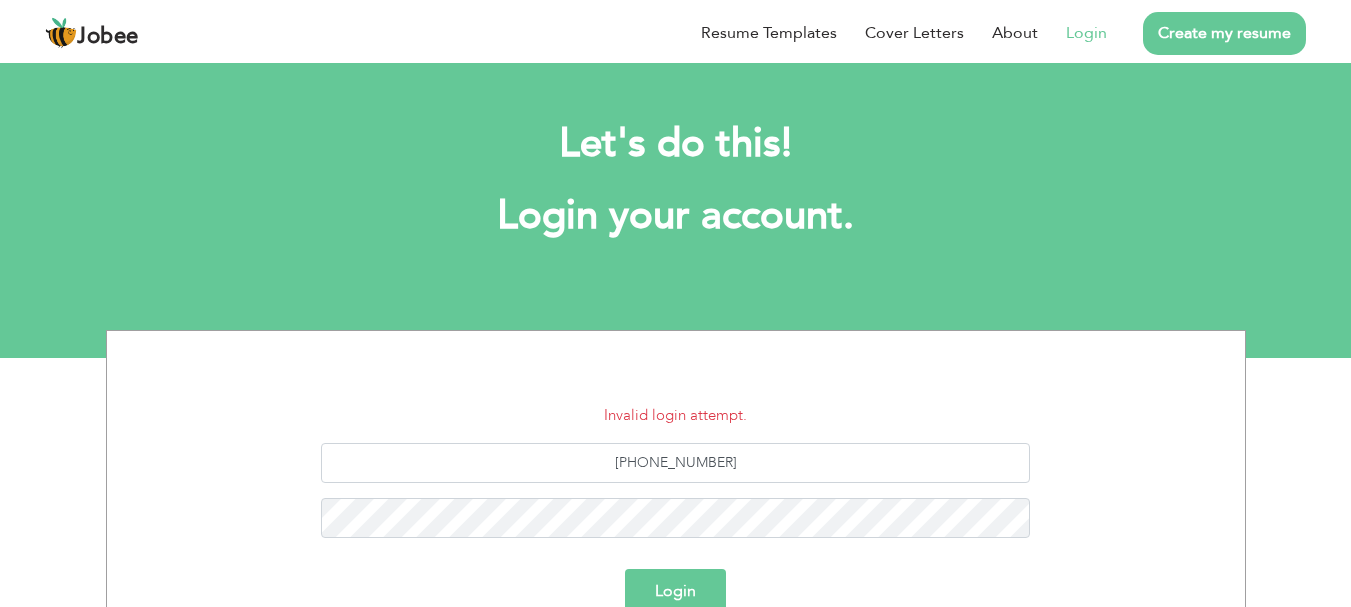 scroll, scrollTop: 0, scrollLeft: 0, axis: both 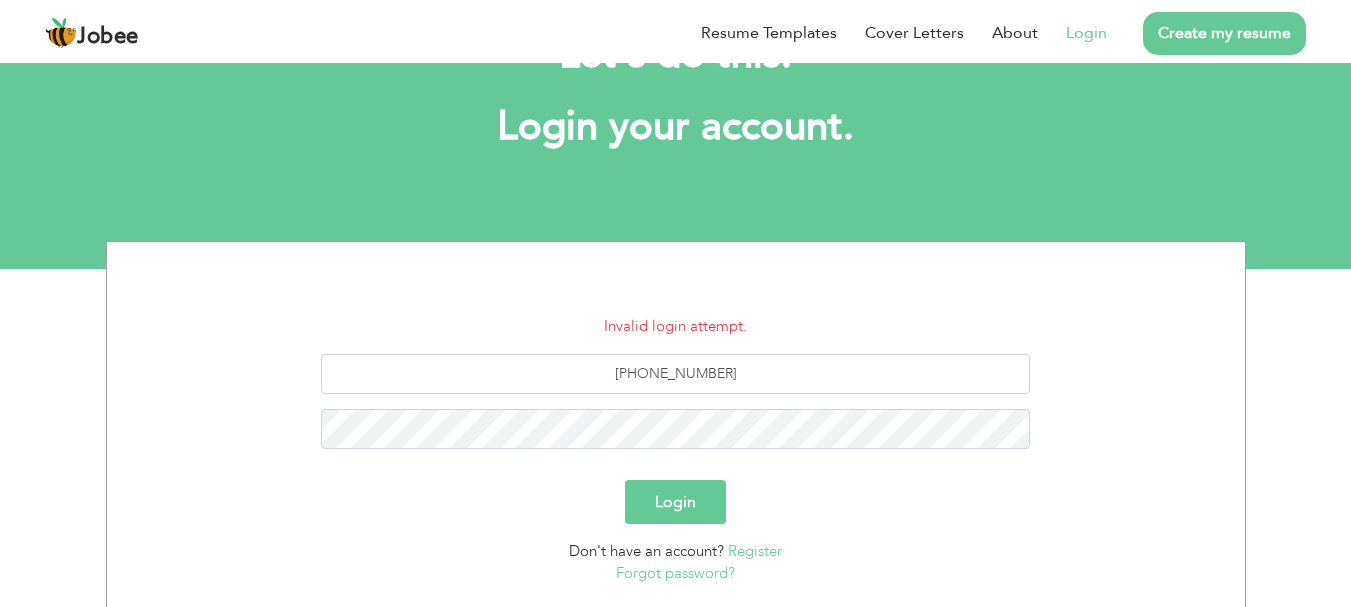 click on "Forgot password?" at bounding box center (675, 573) 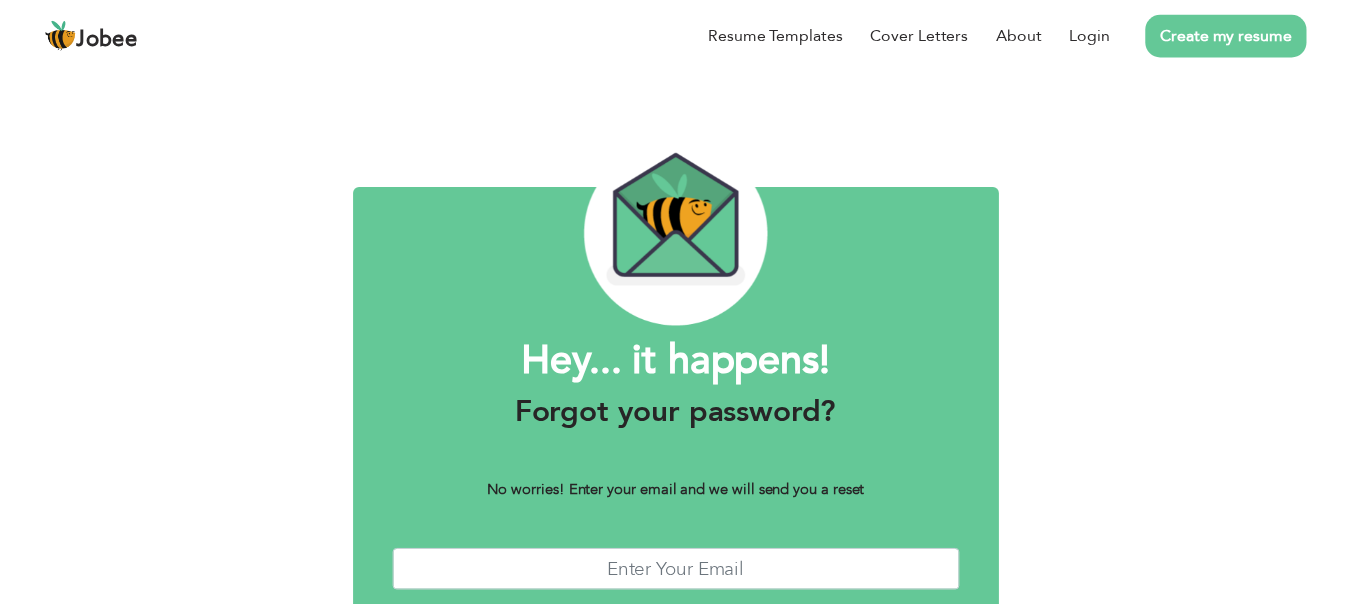 scroll, scrollTop: 0, scrollLeft: 0, axis: both 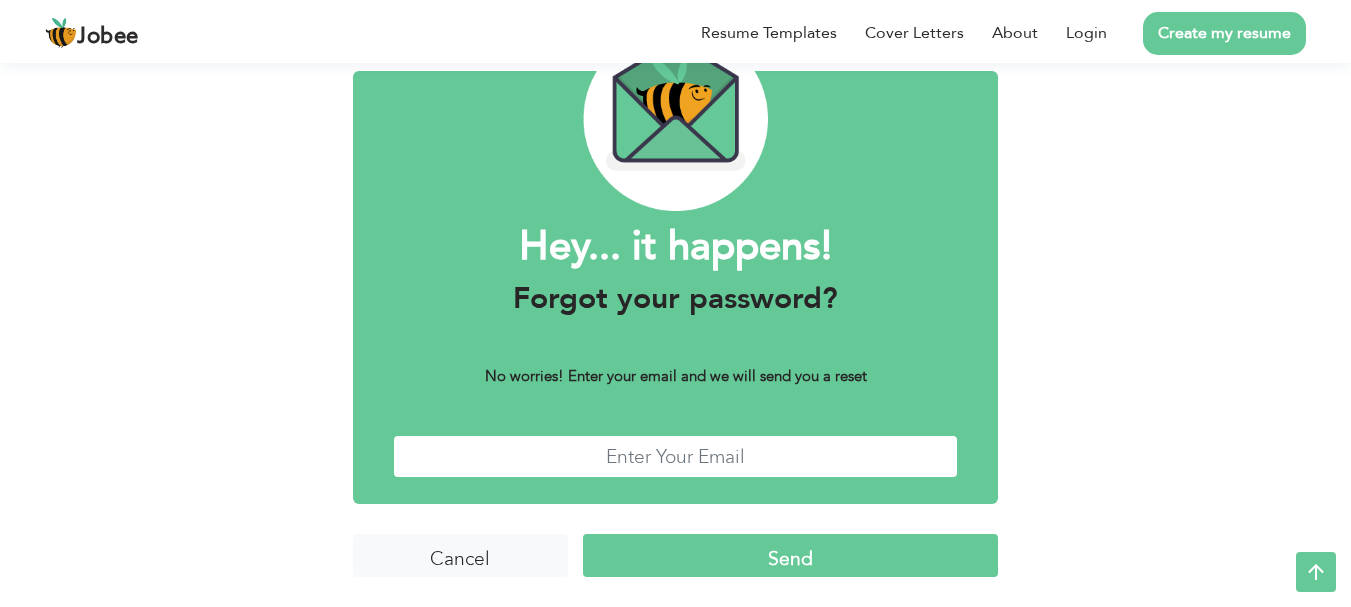 click at bounding box center [676, 456] 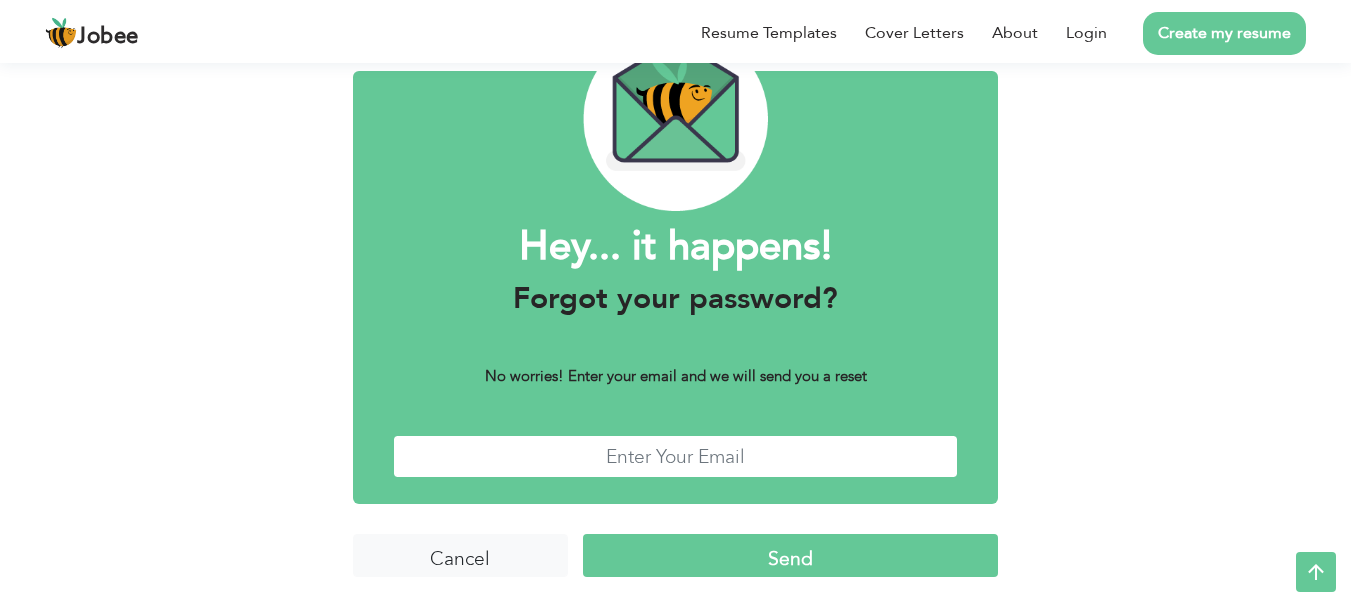 type on "[PHONE_NUMBER]" 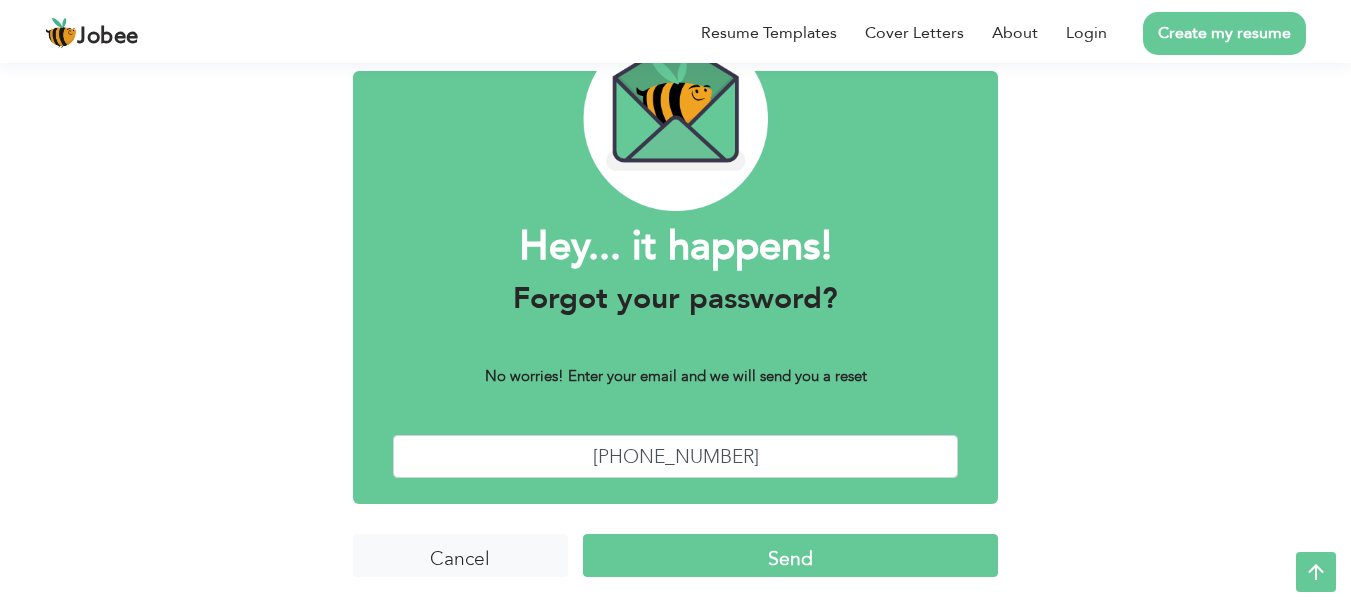 click on "Send" at bounding box center (790, 555) 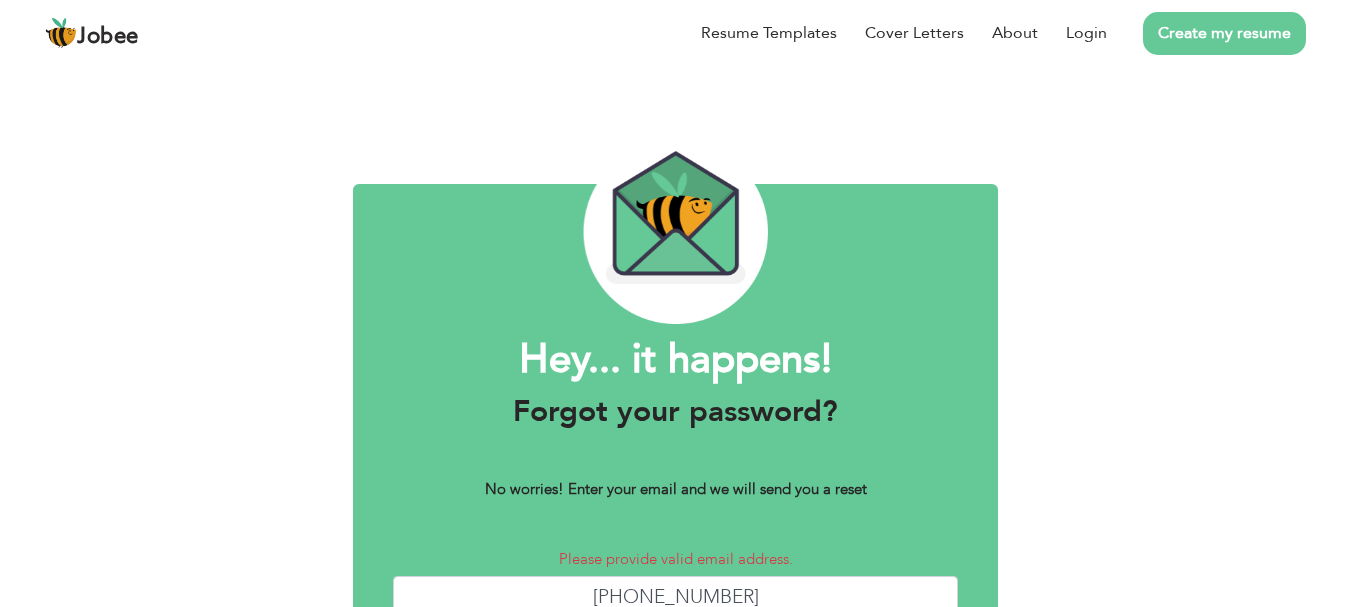 scroll, scrollTop: 0, scrollLeft: 0, axis: both 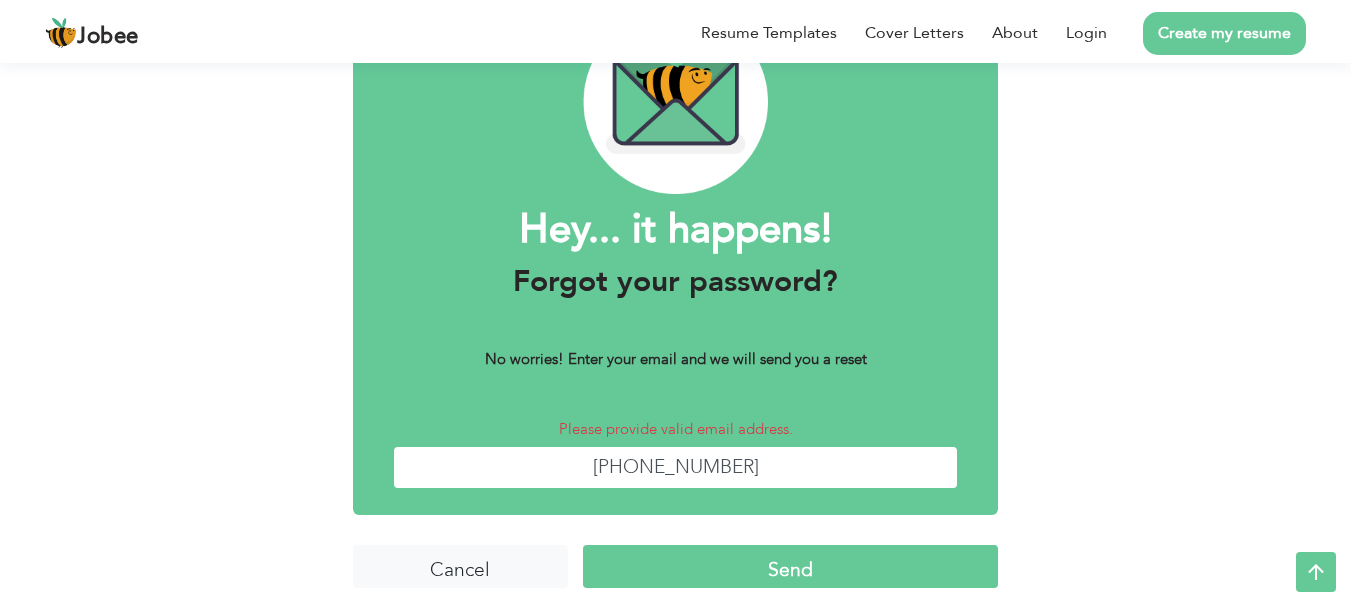 click on "[PHONE_NUMBER]" at bounding box center [676, 467] 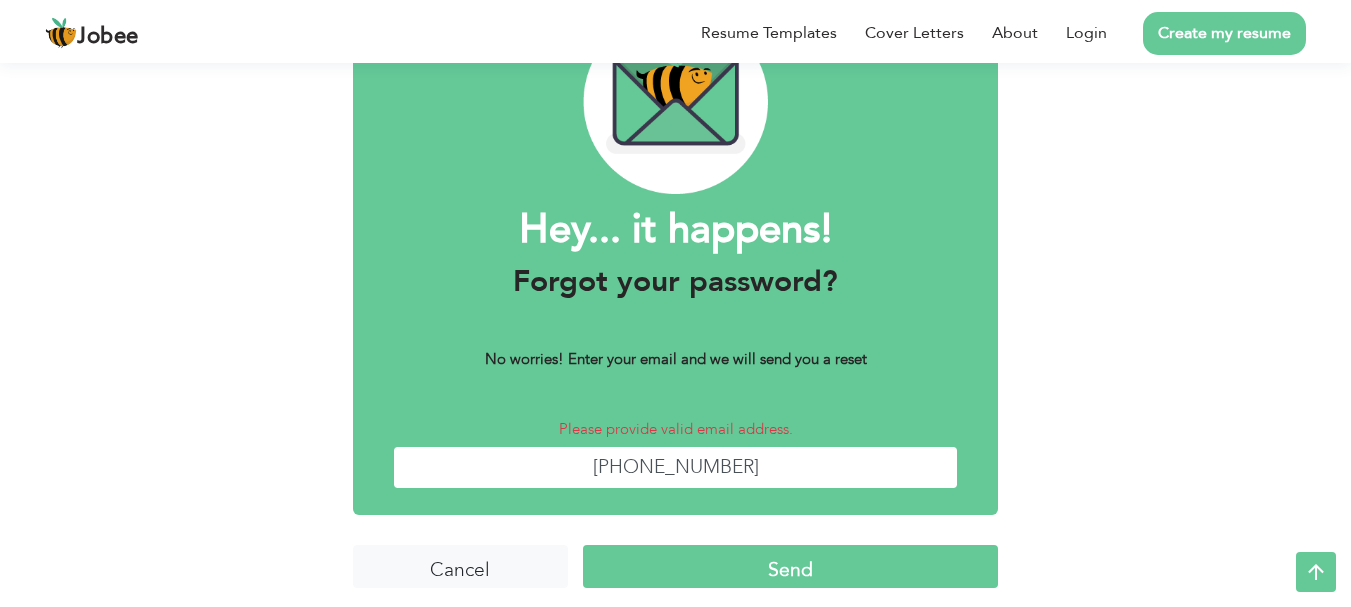 type on "+" 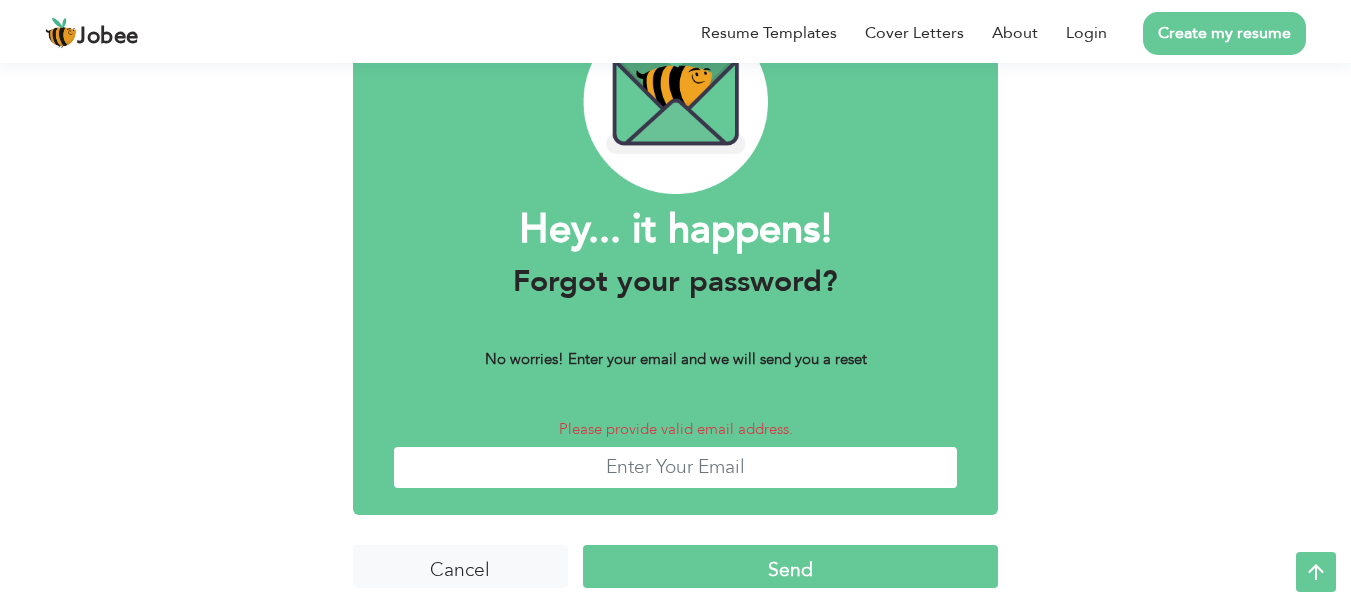 type 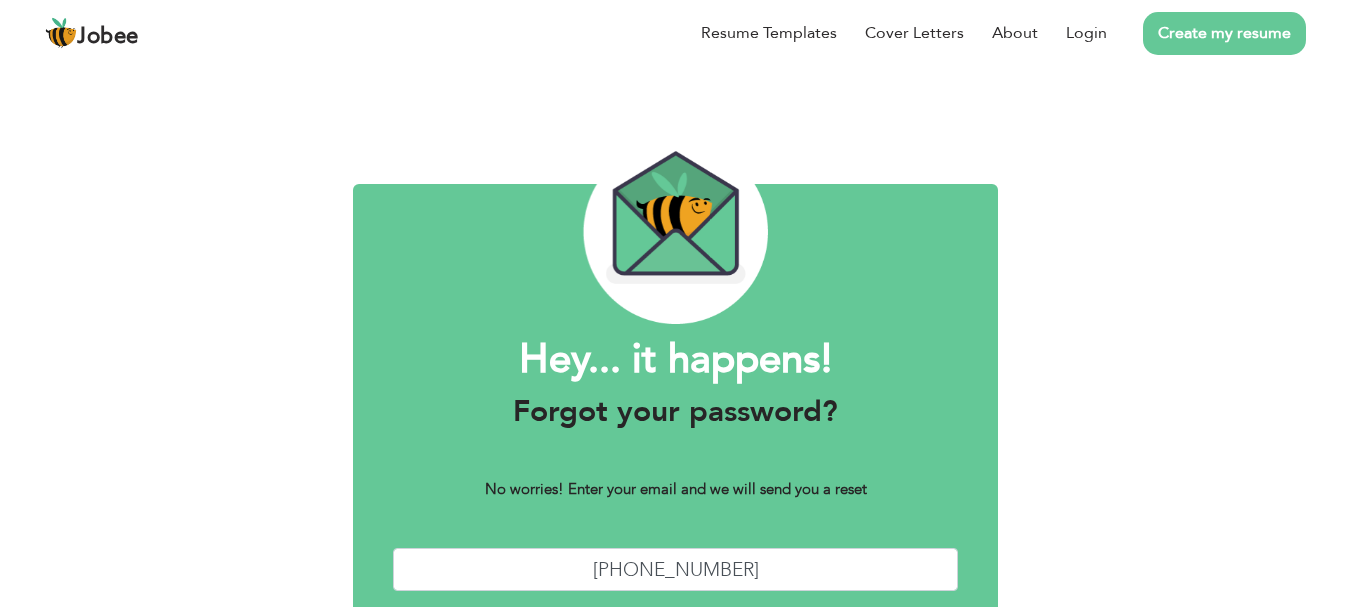 scroll, scrollTop: 13, scrollLeft: 0, axis: vertical 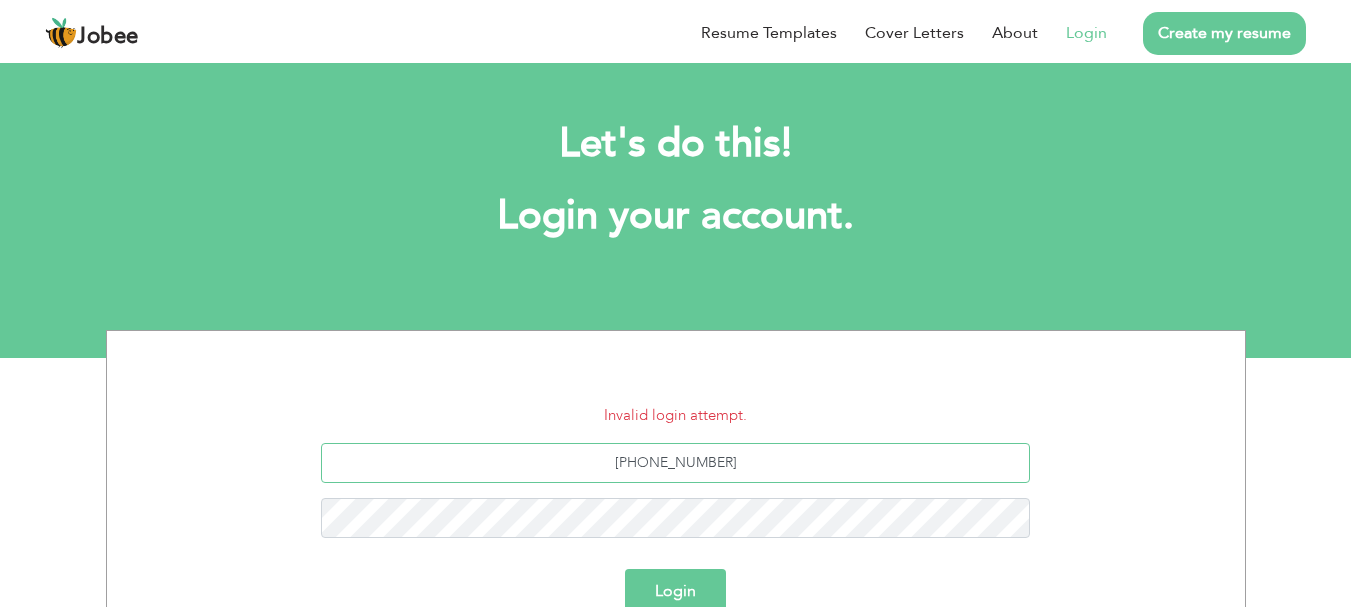 click on "[PHONE_NUMBER]" at bounding box center [675, 463] 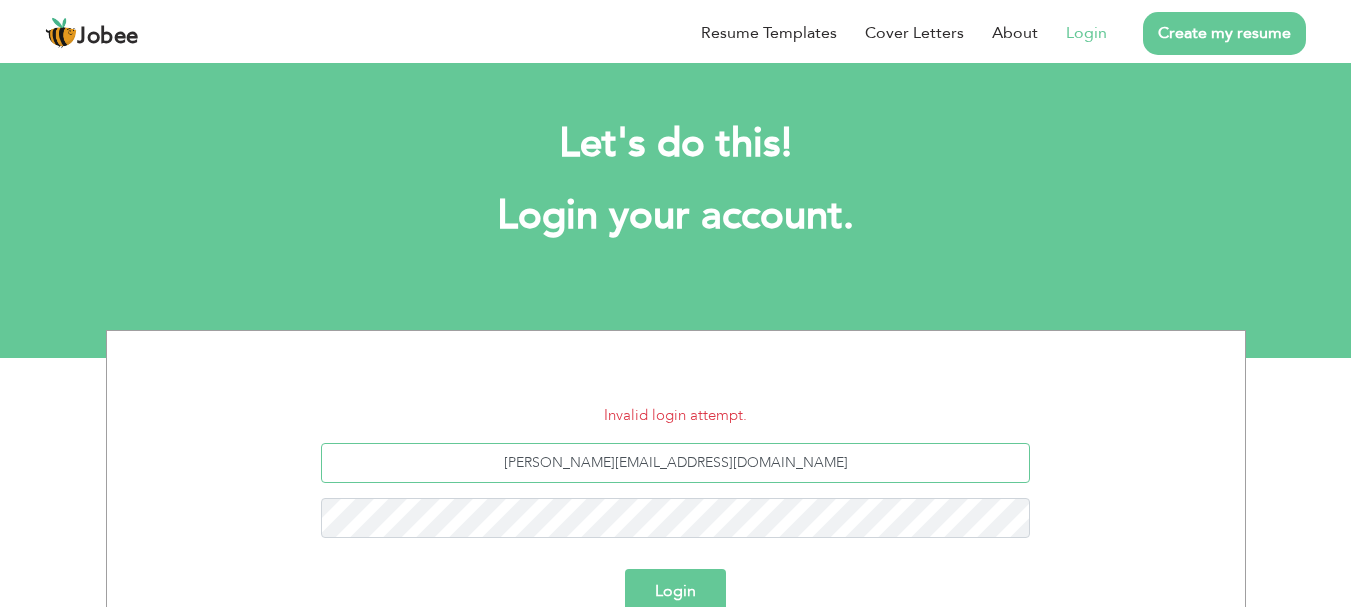 type on "[PERSON_NAME][EMAIL_ADDRESS][DOMAIN_NAME]" 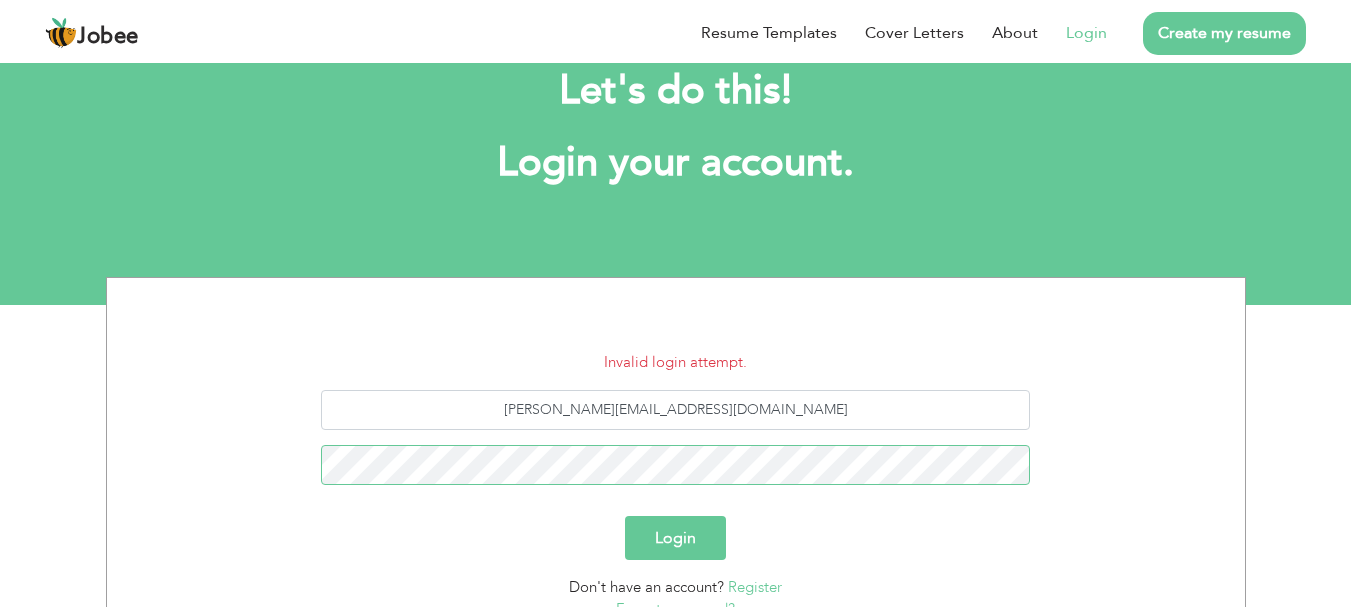 scroll, scrollTop: 60, scrollLeft: 0, axis: vertical 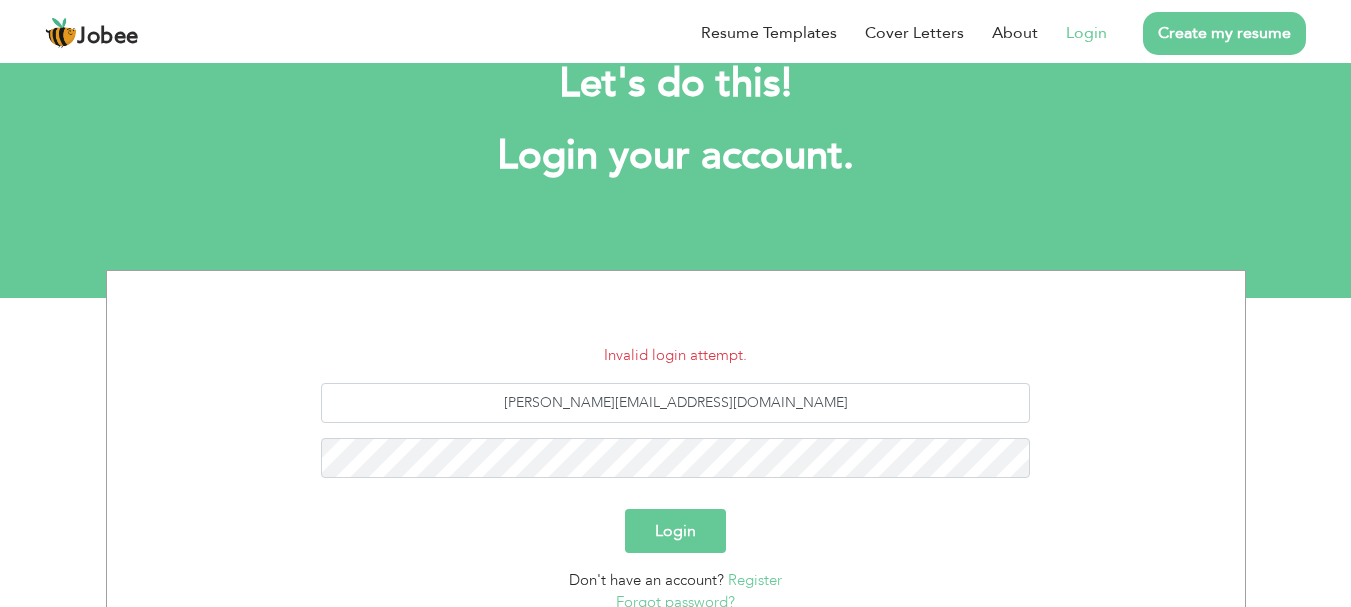 click on "Login" at bounding box center [675, 531] 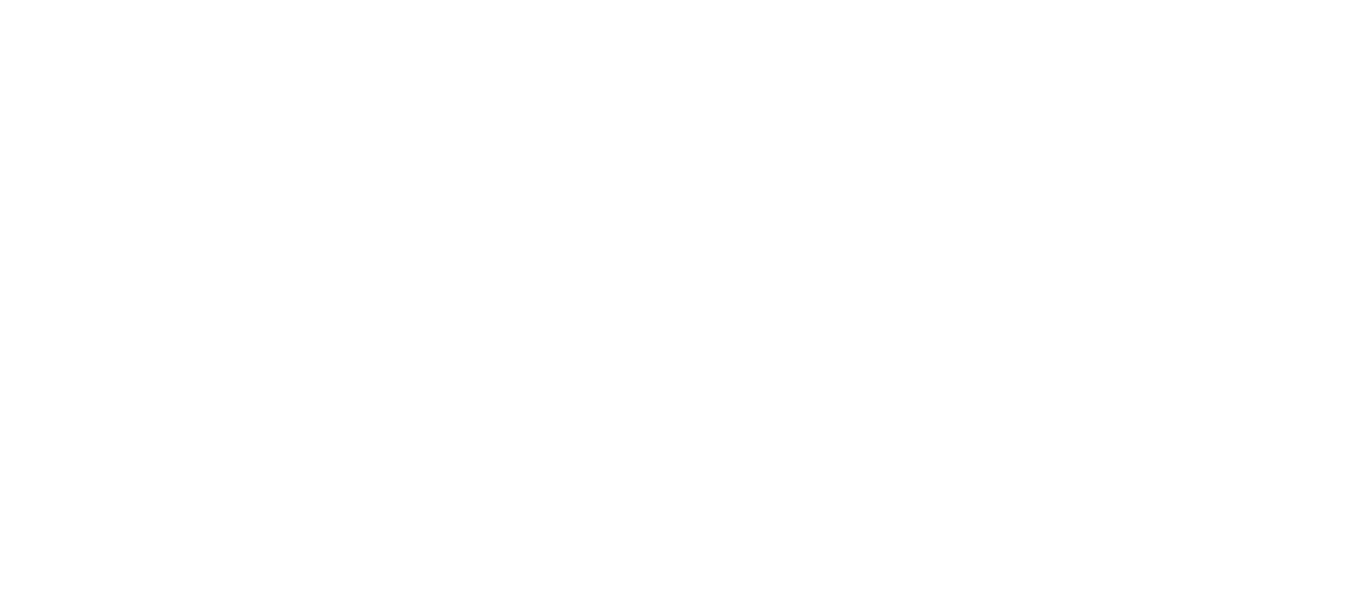scroll, scrollTop: 0, scrollLeft: 0, axis: both 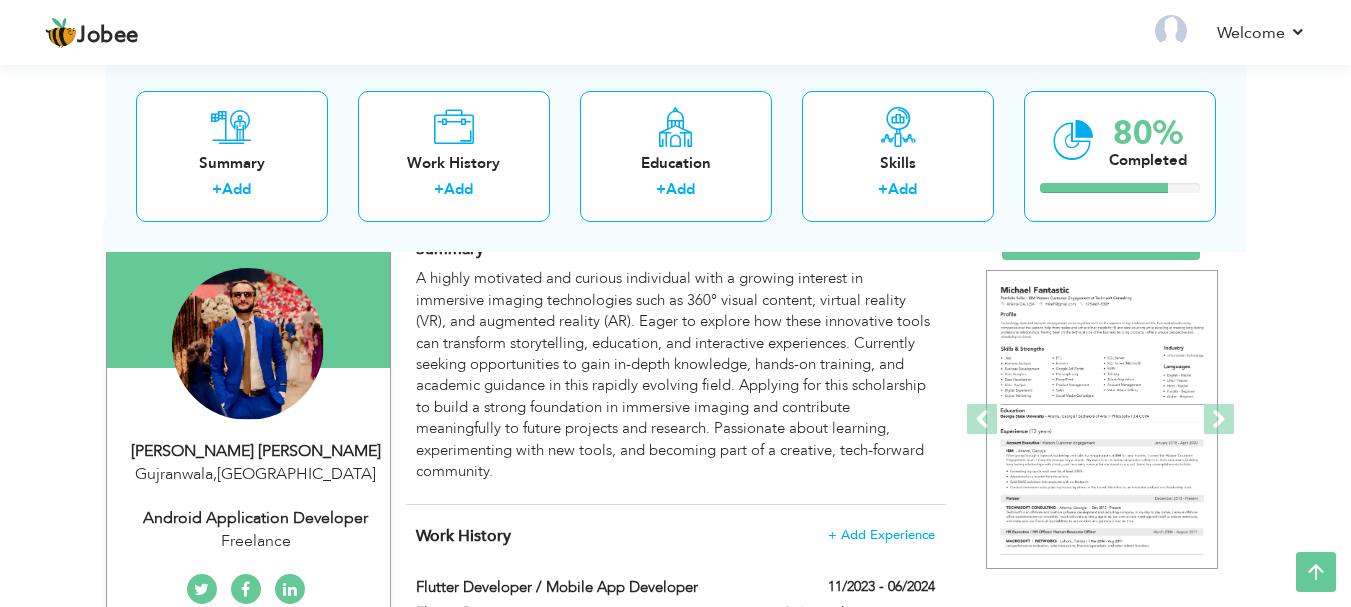 click on "View Resume
Export PDF
Profile
Summary
Public Link
Experience
Education
Awards
Work Histroy
Projects
Certifications
Skills
Preferred Job City" at bounding box center (675, 944) 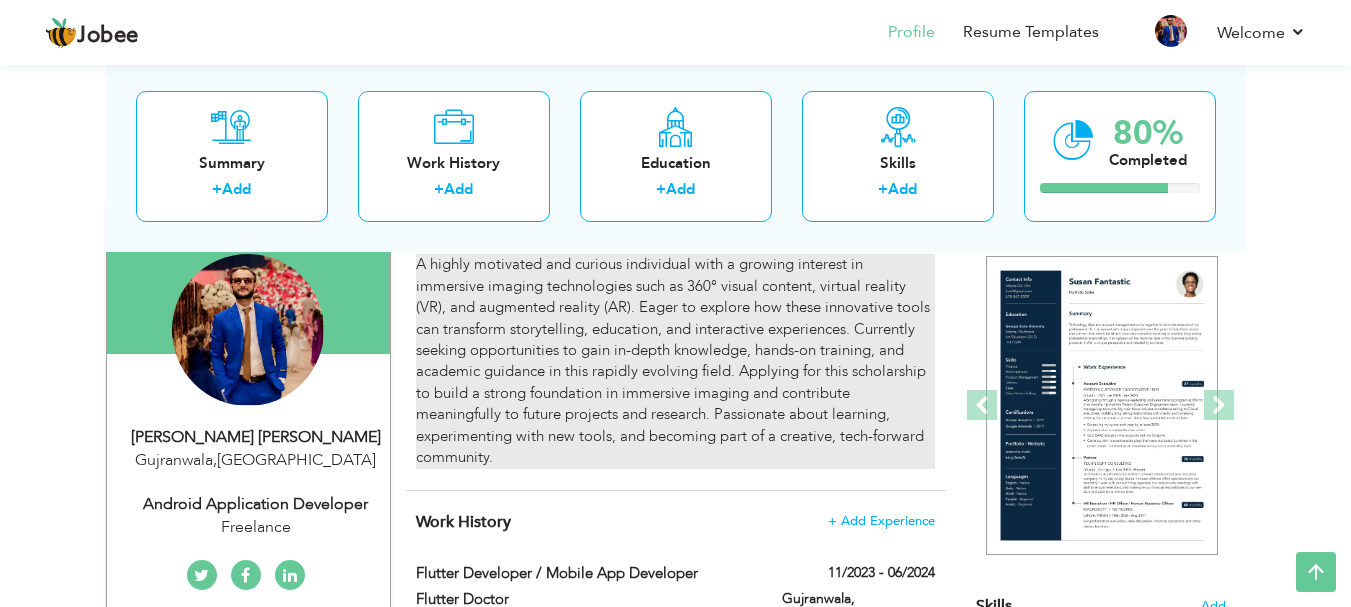 scroll, scrollTop: 160, scrollLeft: 0, axis: vertical 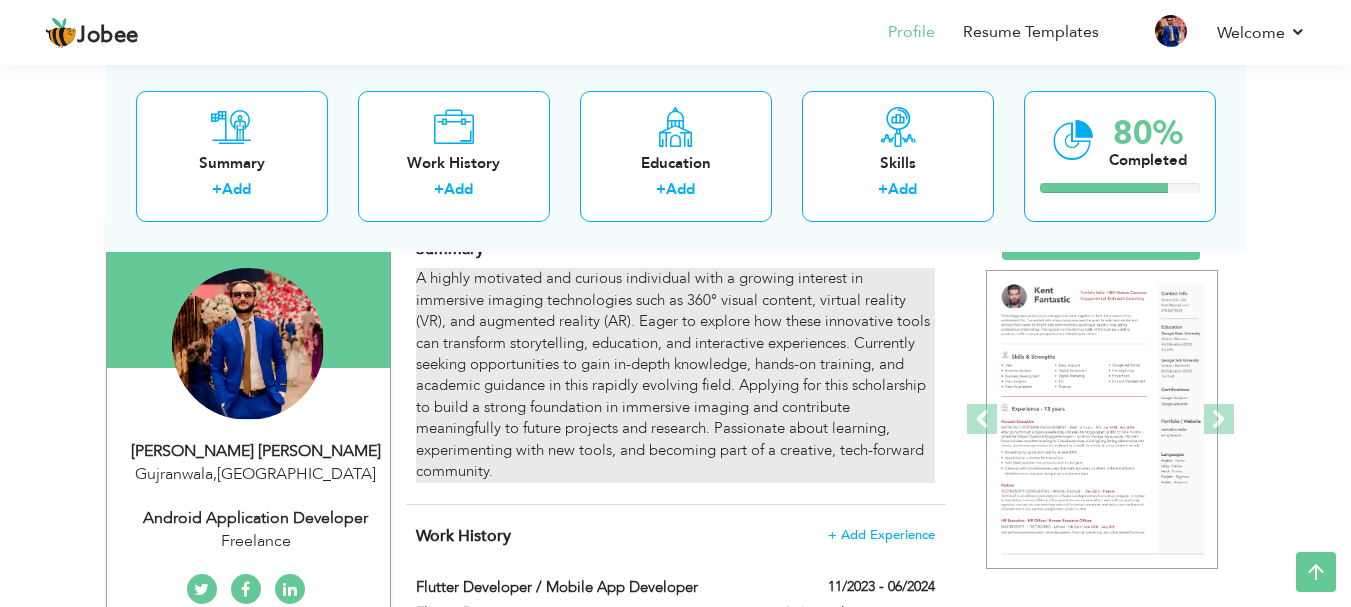 click on "A highly motivated and curious individual with a growing interest in immersive imaging technologies such as 360° visual content, virtual reality (VR), and augmented reality (AR). Eager to explore how these innovative tools can transform storytelling, education, and interactive experiences. Currently seeking opportunities to gain in-depth knowledge, hands-on training, and academic guidance in this rapidly evolving field. Applying for this scholarship to build a strong foundation in immersive imaging and contribute meaningfully to future projects and research. Passionate about learning, experimenting with new tools, and becoming part of a creative, tech-forward community." at bounding box center [675, 375] 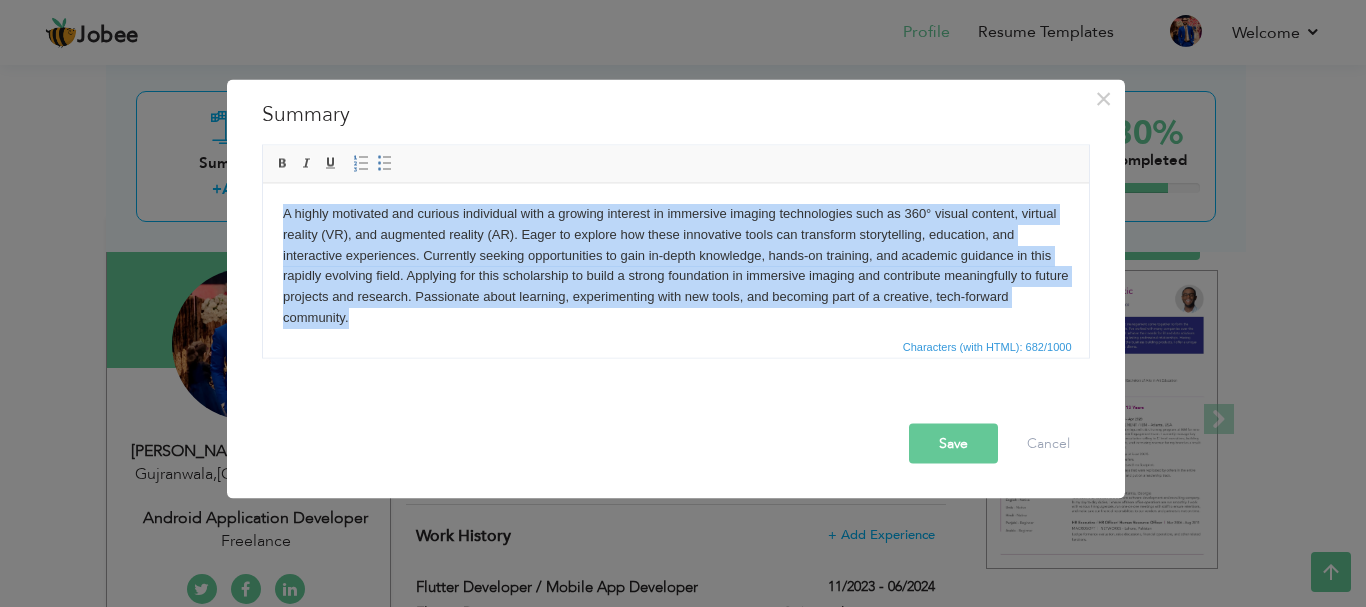 drag, startPoint x: 371, startPoint y: 317, endPoint x: 484, endPoint y: 356, distance: 119.54079 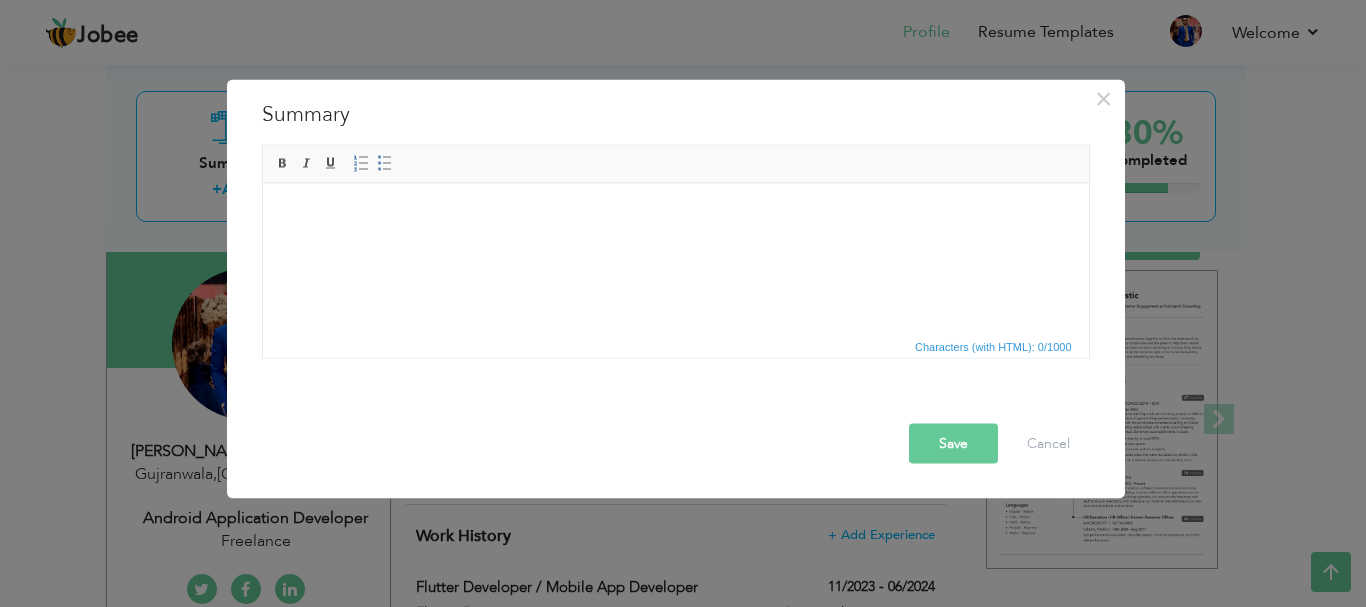 click on "Save
Cancel" at bounding box center (676, 425) 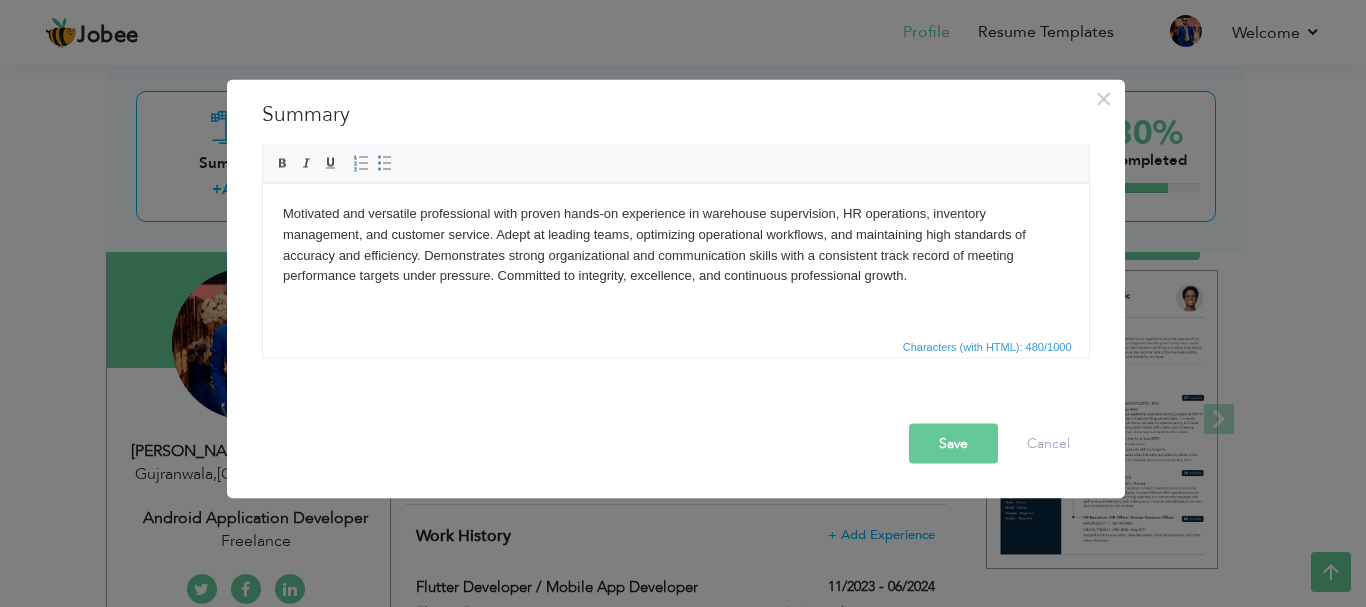 click on "Motivated and versatile professional with proven hands-on experience in warehouse supervision, HR operations, inventory management, and customer service. Adept at leading teams, optimizing operational workflows, and maintaining high standards of accuracy and efficiency. Demonstrates strong organizational and communication skills with a consistent track record of meeting performance targets under pressure. Committed to integrity, excellence, and continuous professional growth." at bounding box center (675, 244) 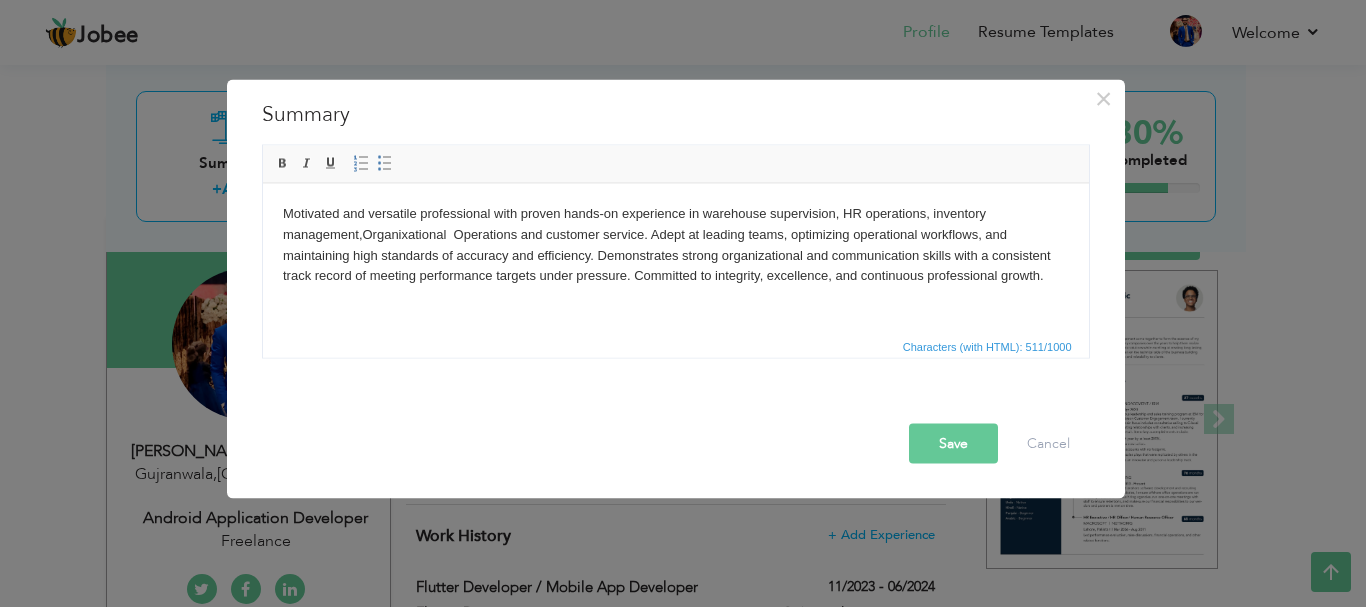 click on "Motivated and versatile professional with proven hands-on experience in warehouse supervision, HR operations, inventory management,Organixational  Operations and customer service. Adept at leading teams, optimizing operational workflows, and maintaining high standards of accuracy and efficiency. Demonstrates strong organizational and communication skills with a consistent track record of meeting performance targets under pressure. Committed to integrity, excellence, and continuous professional growth." at bounding box center (675, 244) 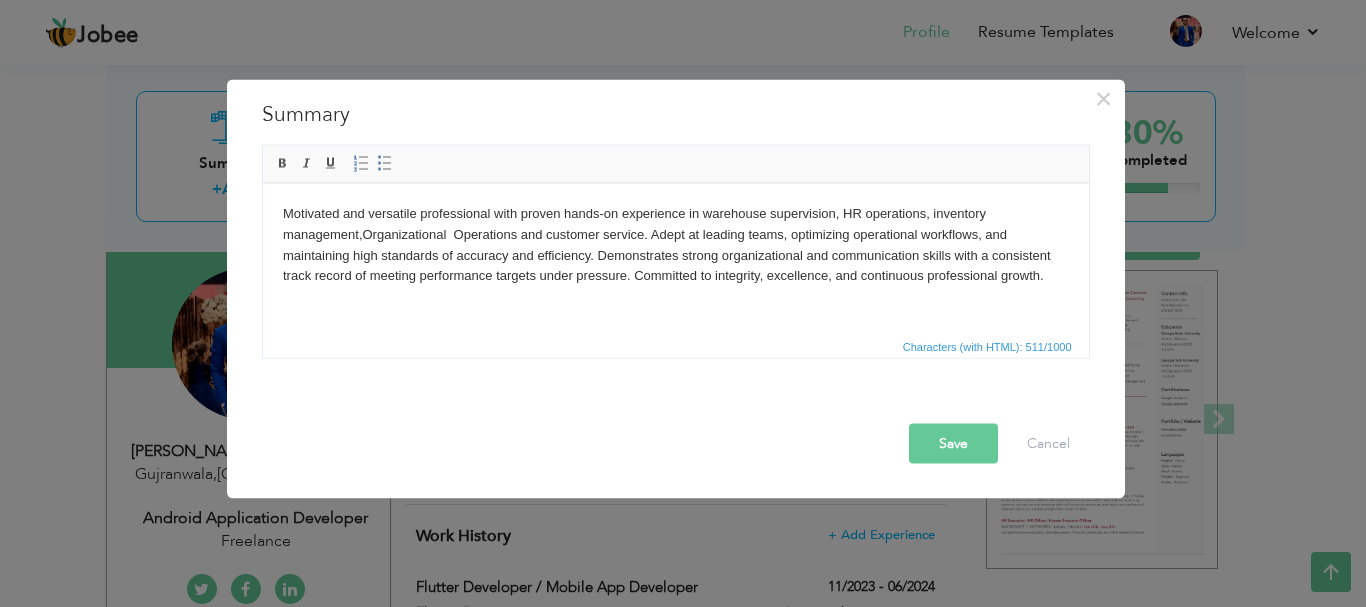 click on "Save" at bounding box center (953, 443) 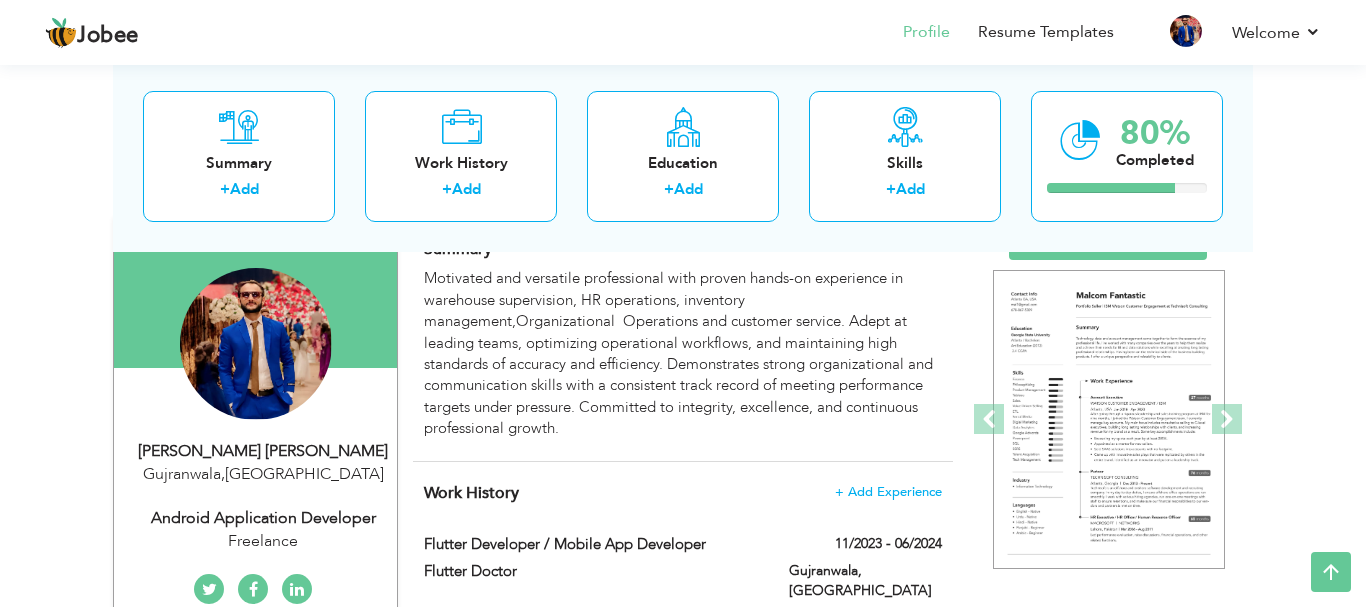 click on "Choose a Template
‹" at bounding box center [1110, 1052] 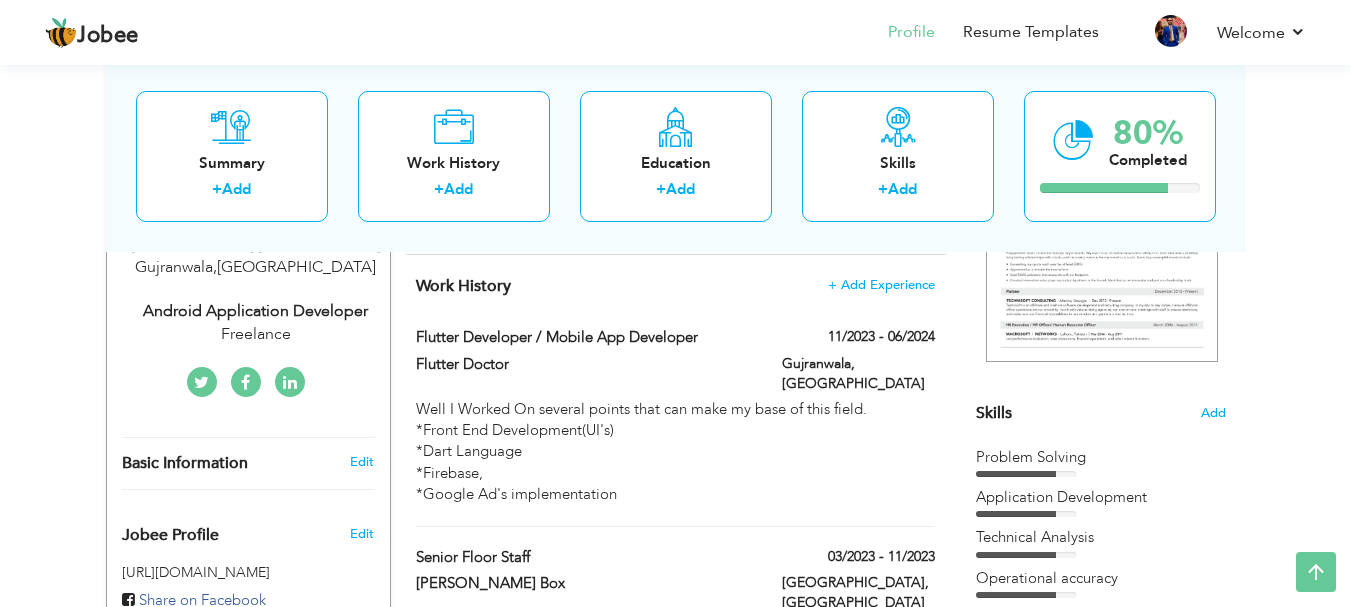 scroll, scrollTop: 361, scrollLeft: 0, axis: vertical 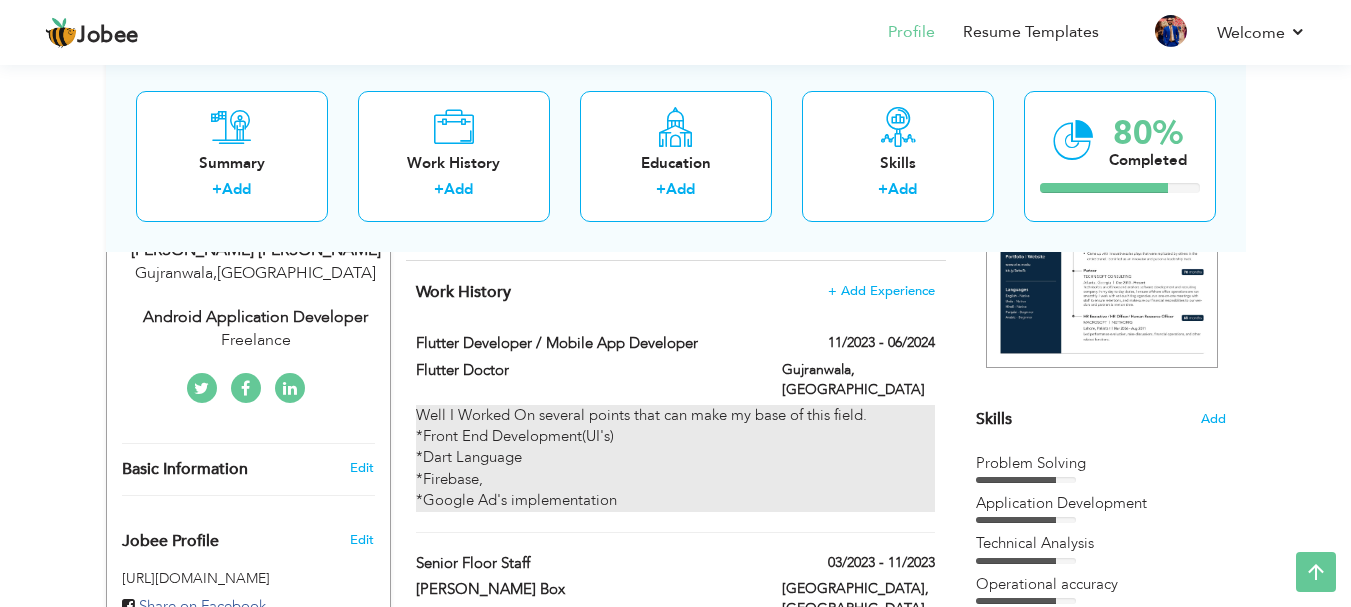 drag, startPoint x: 412, startPoint y: 283, endPoint x: 627, endPoint y: 489, distance: 297.75998 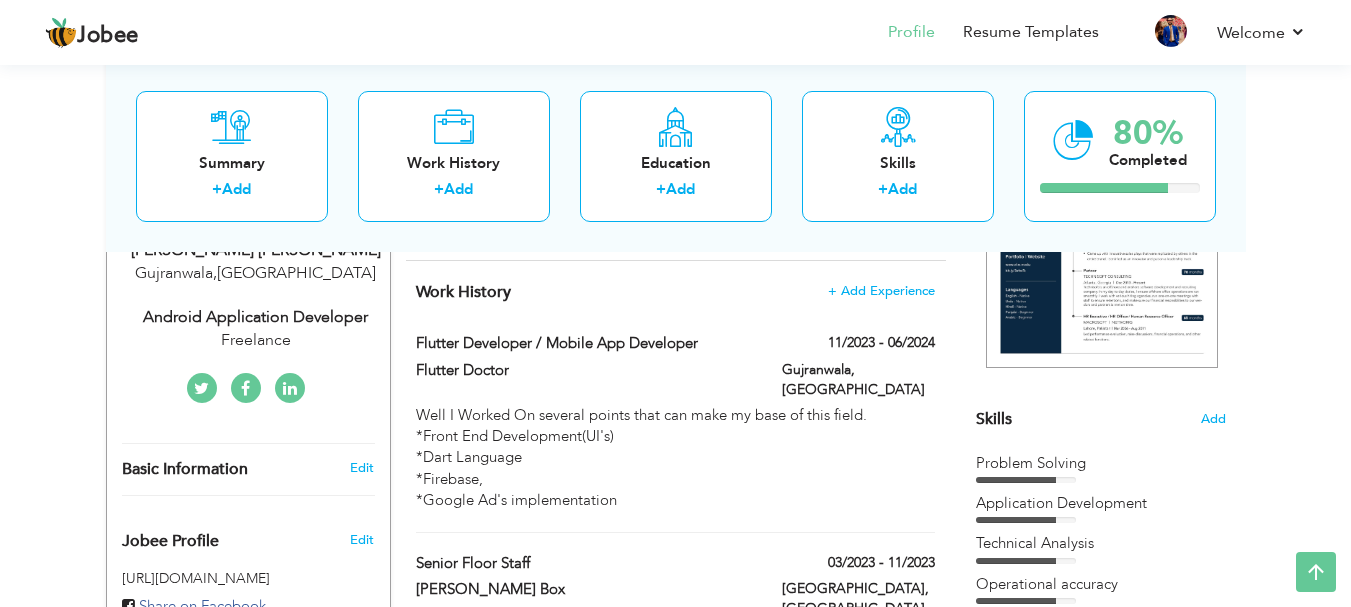 drag, startPoint x: 627, startPoint y: 487, endPoint x: 407, endPoint y: 289, distance: 295.97974 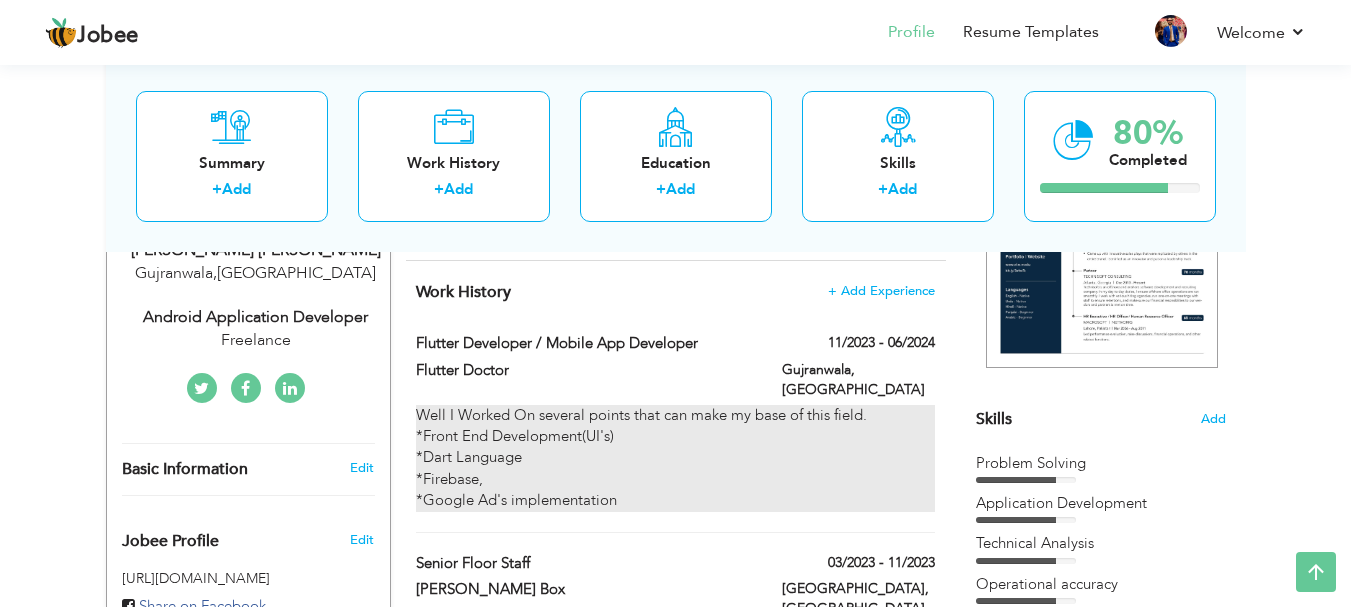 drag, startPoint x: 413, startPoint y: 292, endPoint x: 705, endPoint y: 454, distance: 333.92813 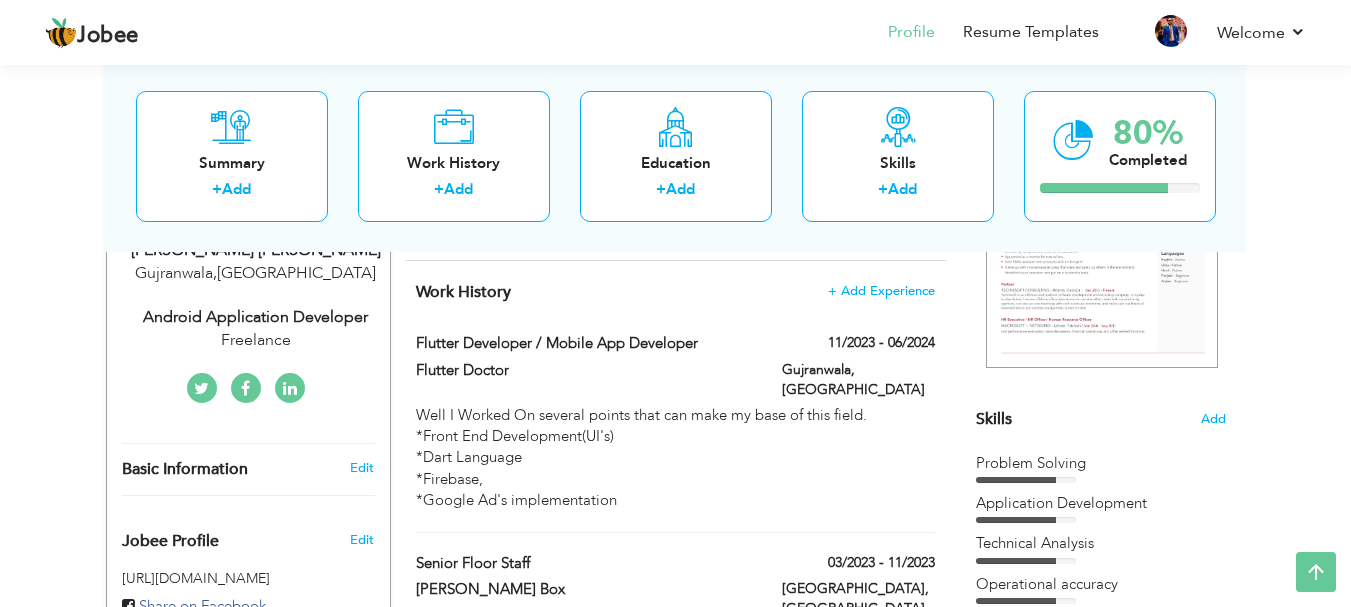 drag, startPoint x: 945, startPoint y: 287, endPoint x: 674, endPoint y: 301, distance: 271.3614 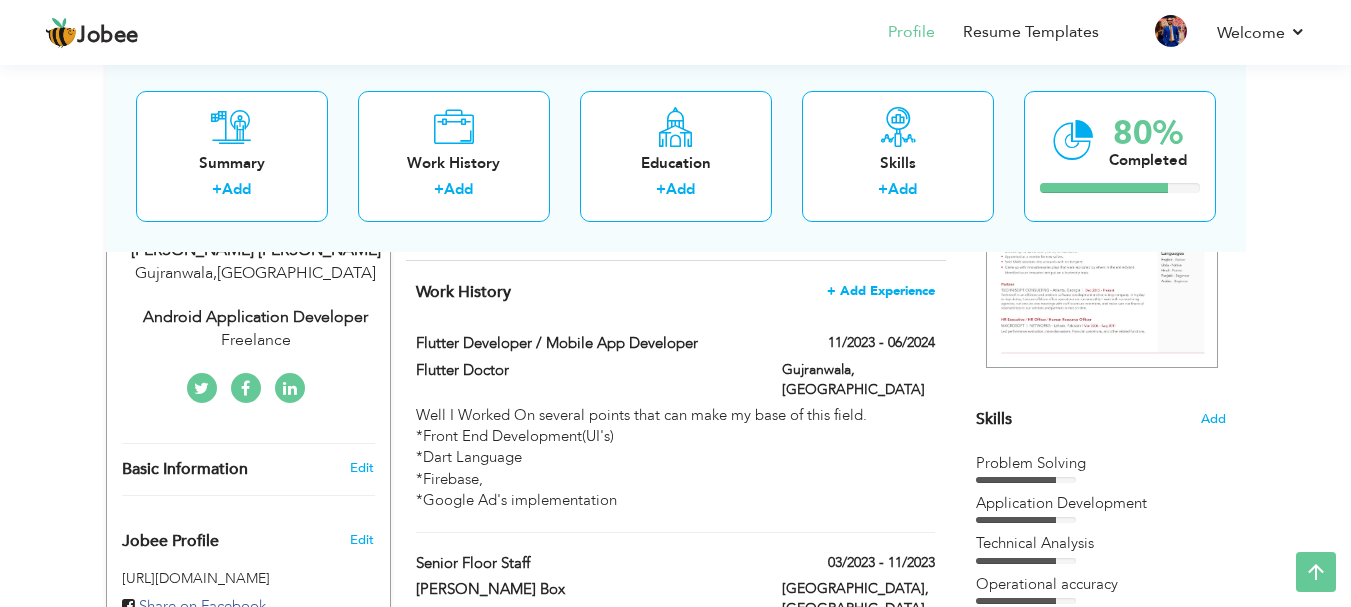 click on "+ Add Experience" at bounding box center (881, 291) 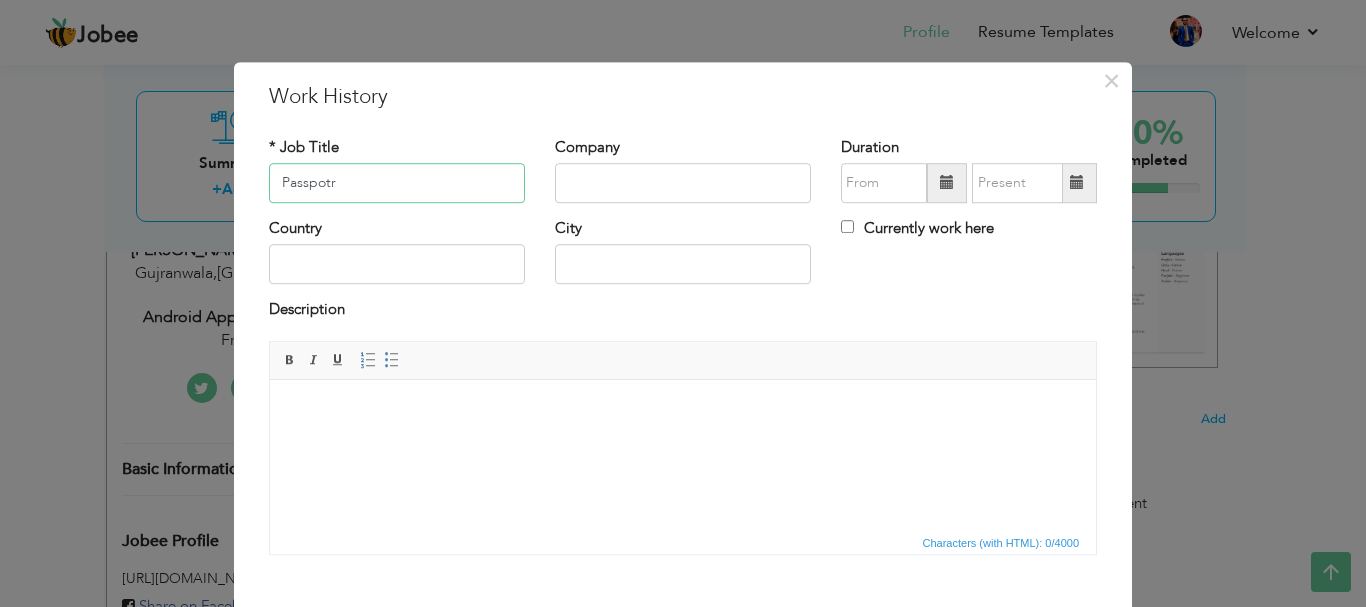 type on "Passpot" 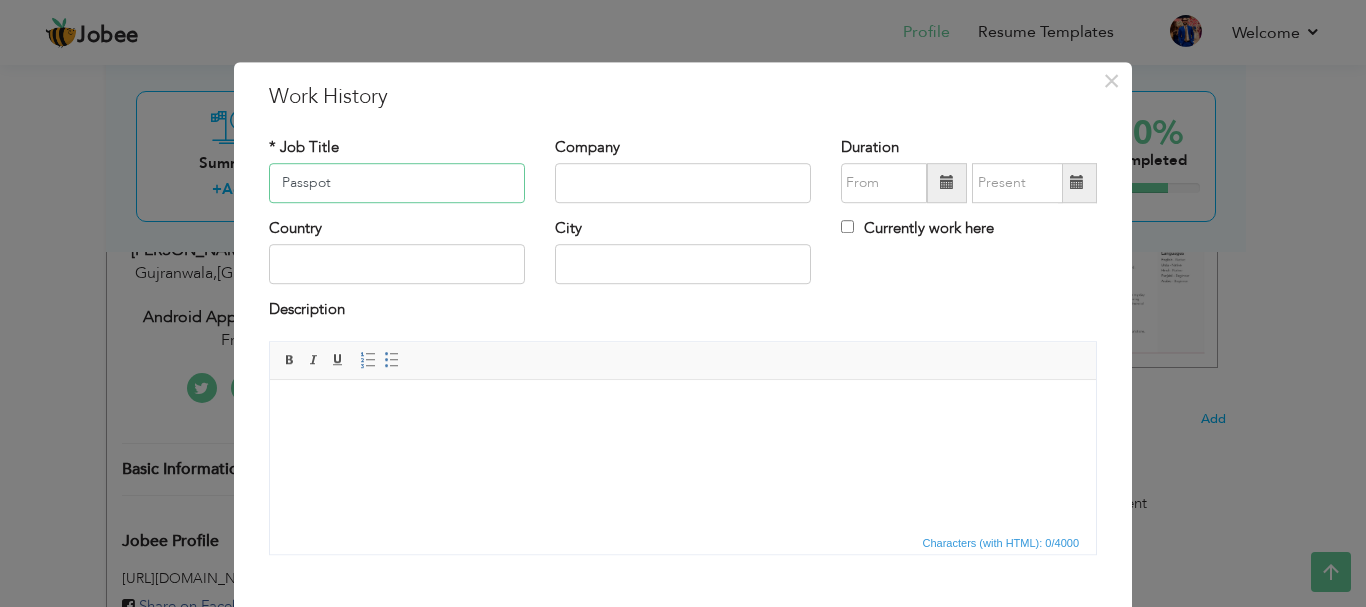 click on "Passpot" at bounding box center (397, 183) 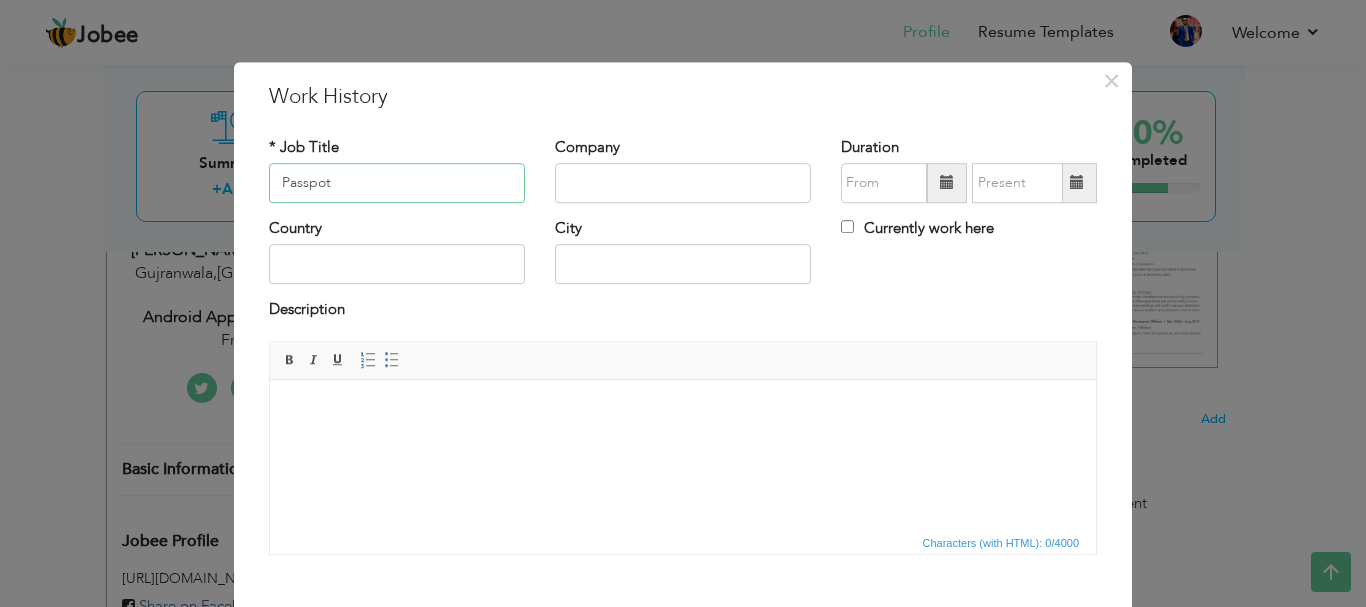 click on "Passpot" at bounding box center (397, 183) 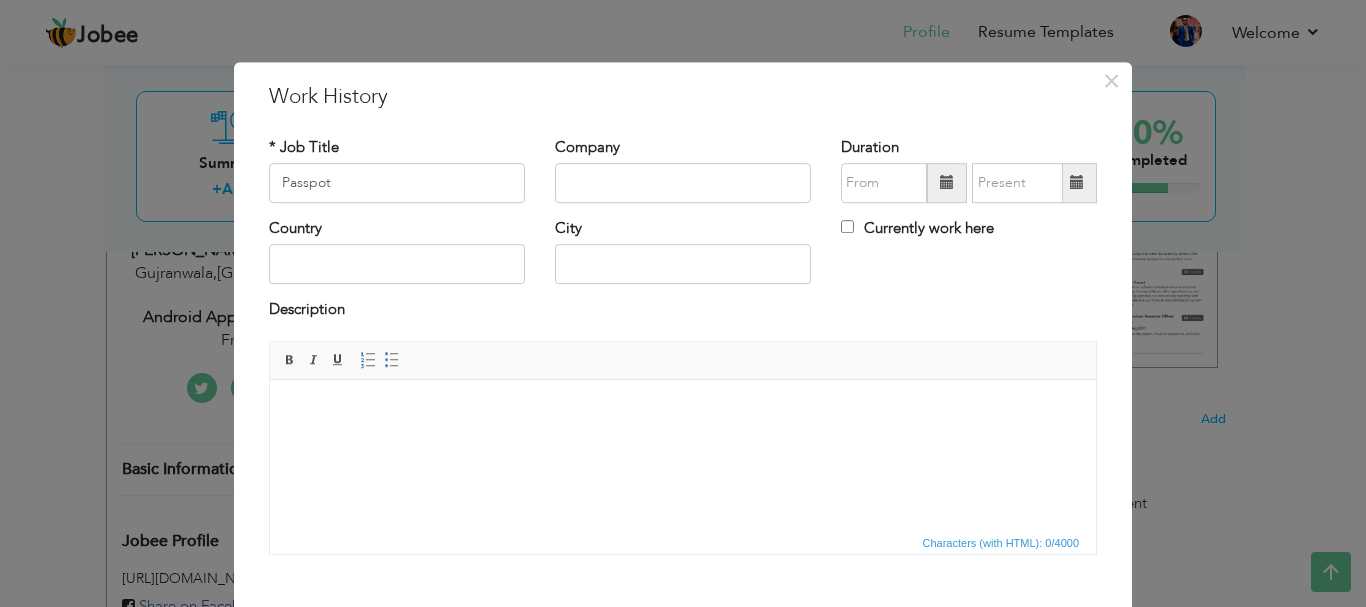 click on "×
Work History
* Job Title
Passpot
Company
Duration Currently work here" at bounding box center [683, 303] 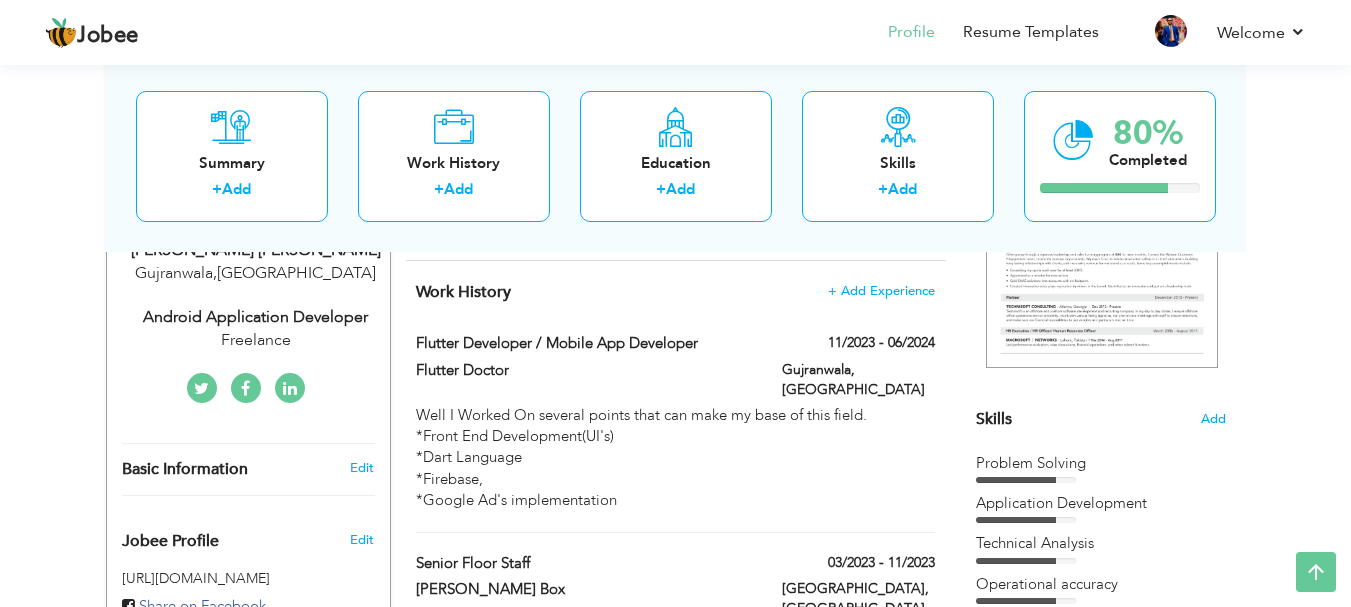 drag, startPoint x: 1344, startPoint y: 187, endPoint x: 1291, endPoint y: 169, distance: 55.97321 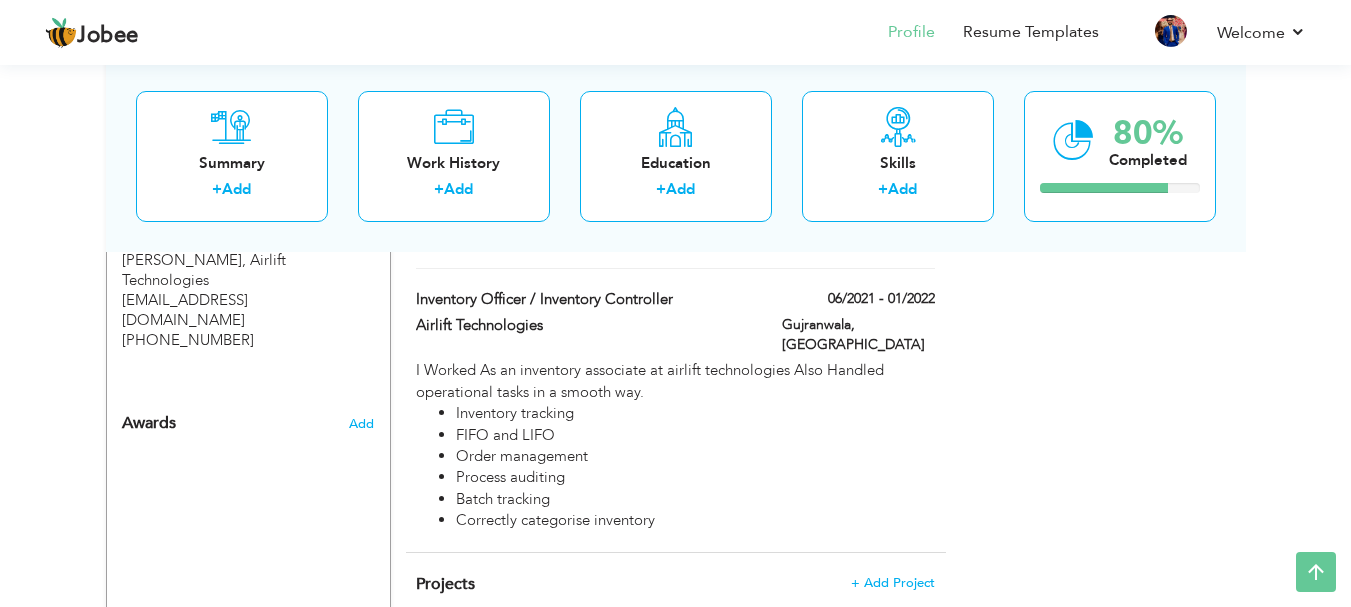 scroll, scrollTop: 1421, scrollLeft: 0, axis: vertical 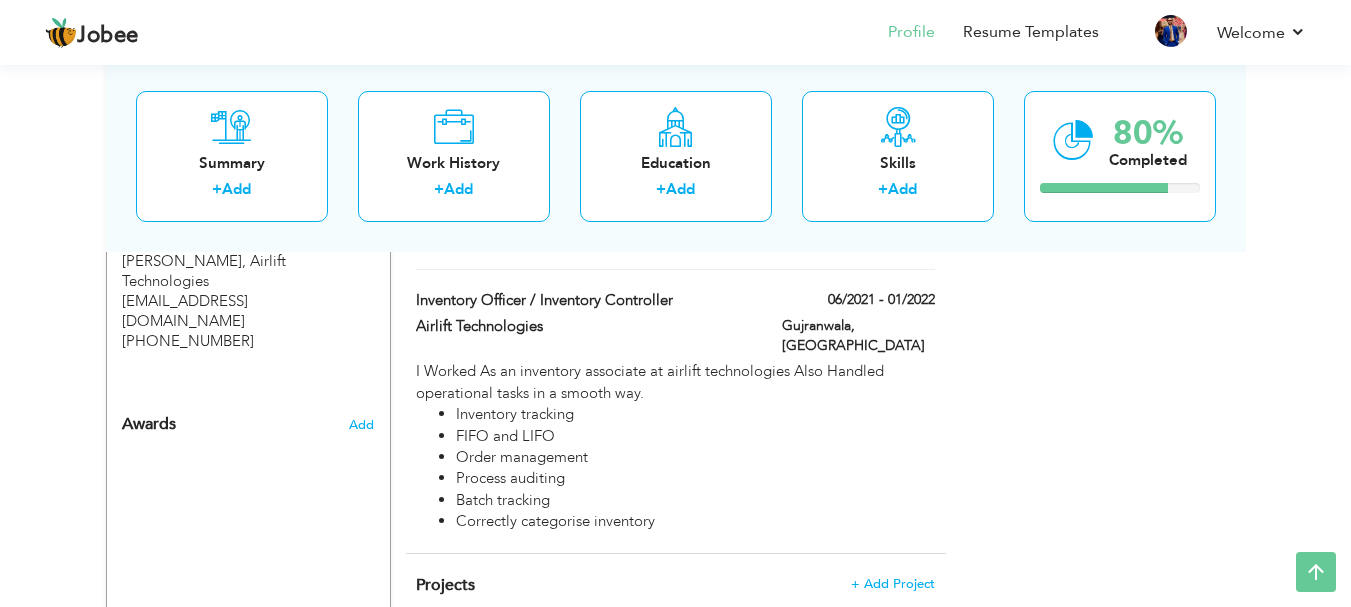 click on "View Resume
Export PDF
Profile
Summary
Public Link
Experience
Education
Awards
Work Histroy
Projects
Certifications
Skills
Preferred Job City" at bounding box center (675, -339) 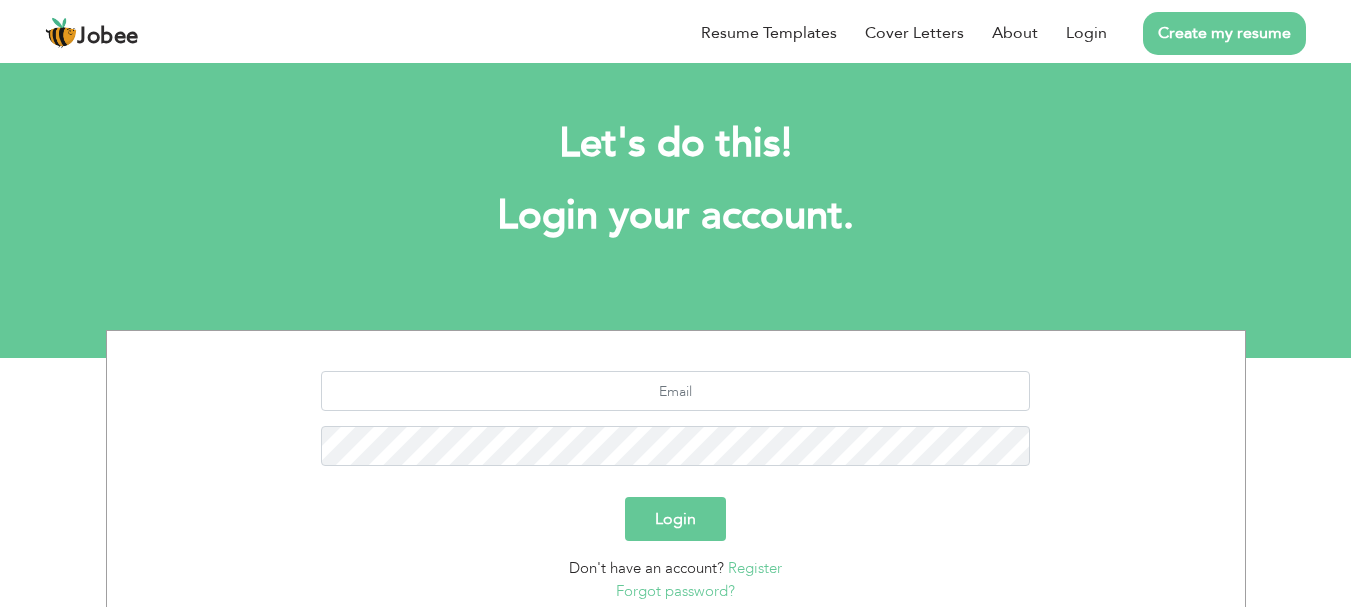 scroll, scrollTop: 0, scrollLeft: 0, axis: both 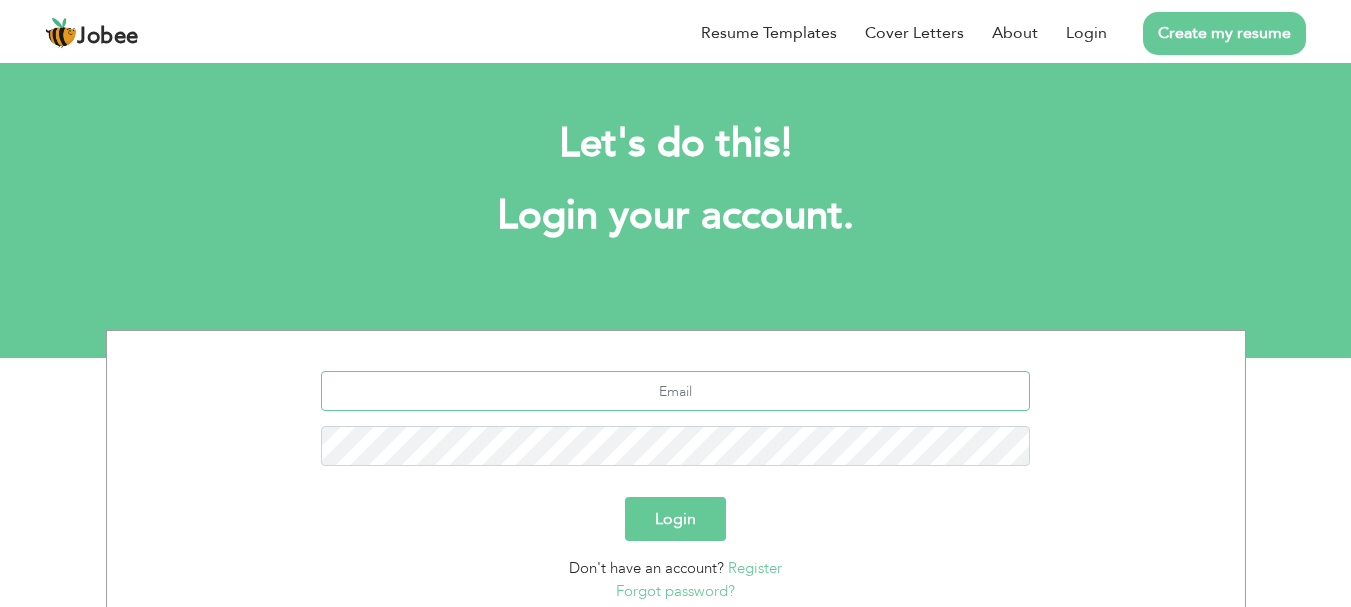 type on "[PERSON_NAME][EMAIL_ADDRESS][DOMAIN_NAME]" 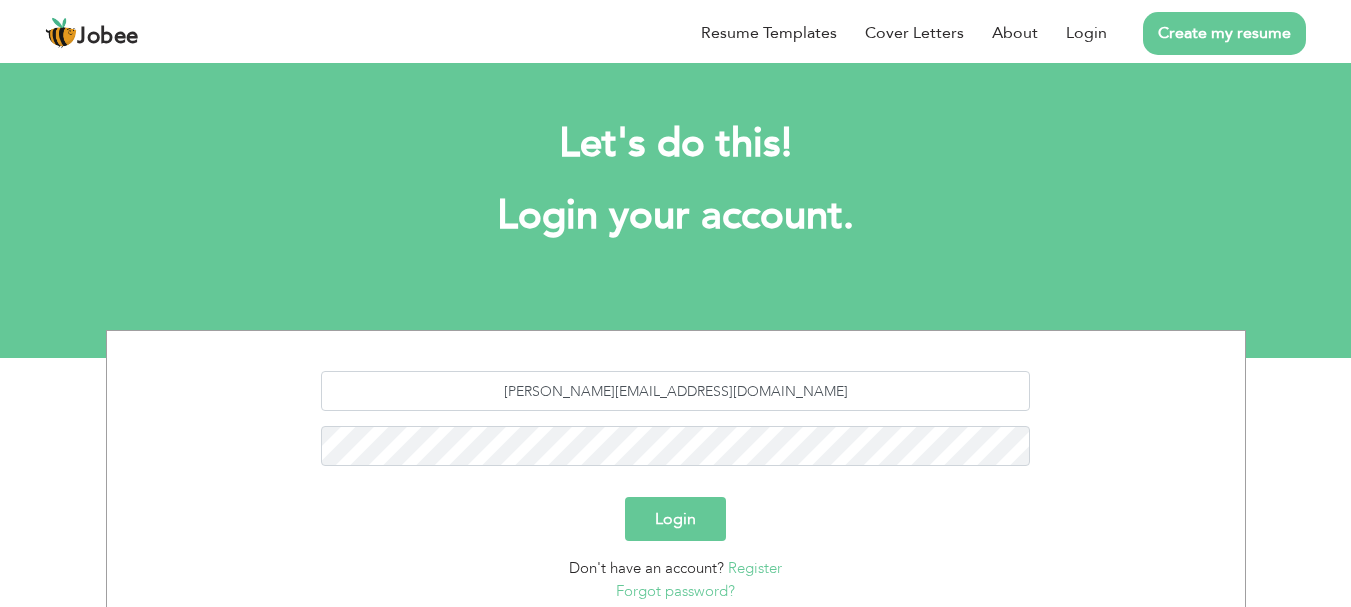 click on "Login" at bounding box center (675, 519) 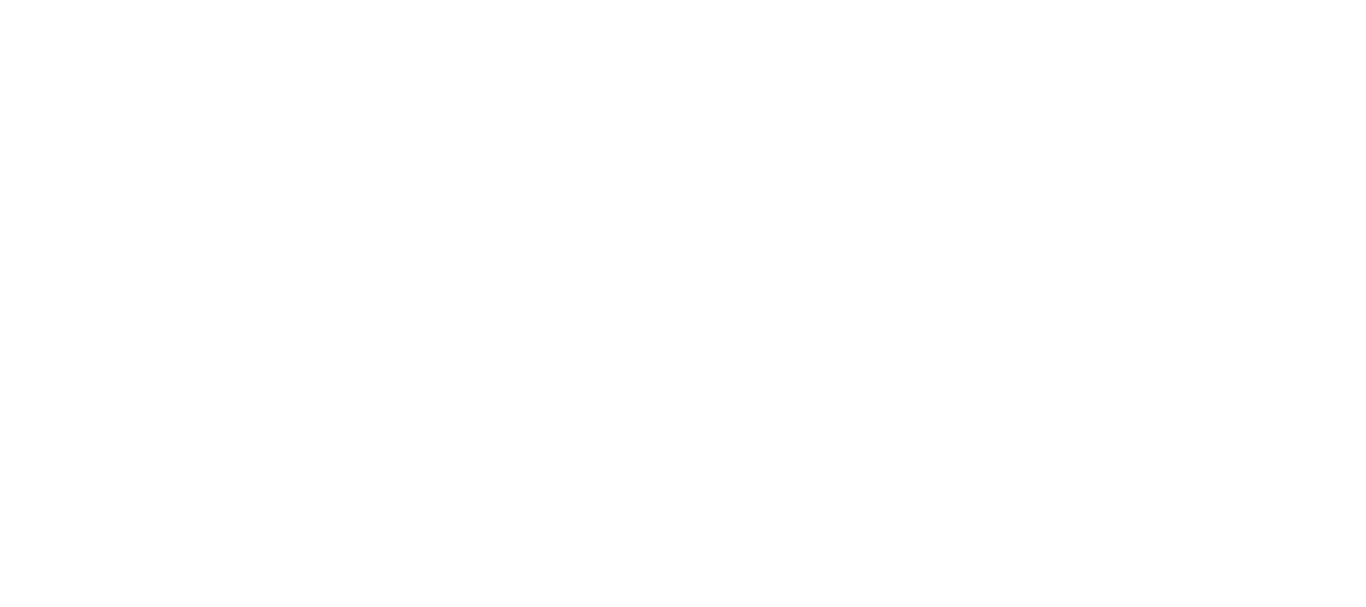 scroll, scrollTop: 0, scrollLeft: 0, axis: both 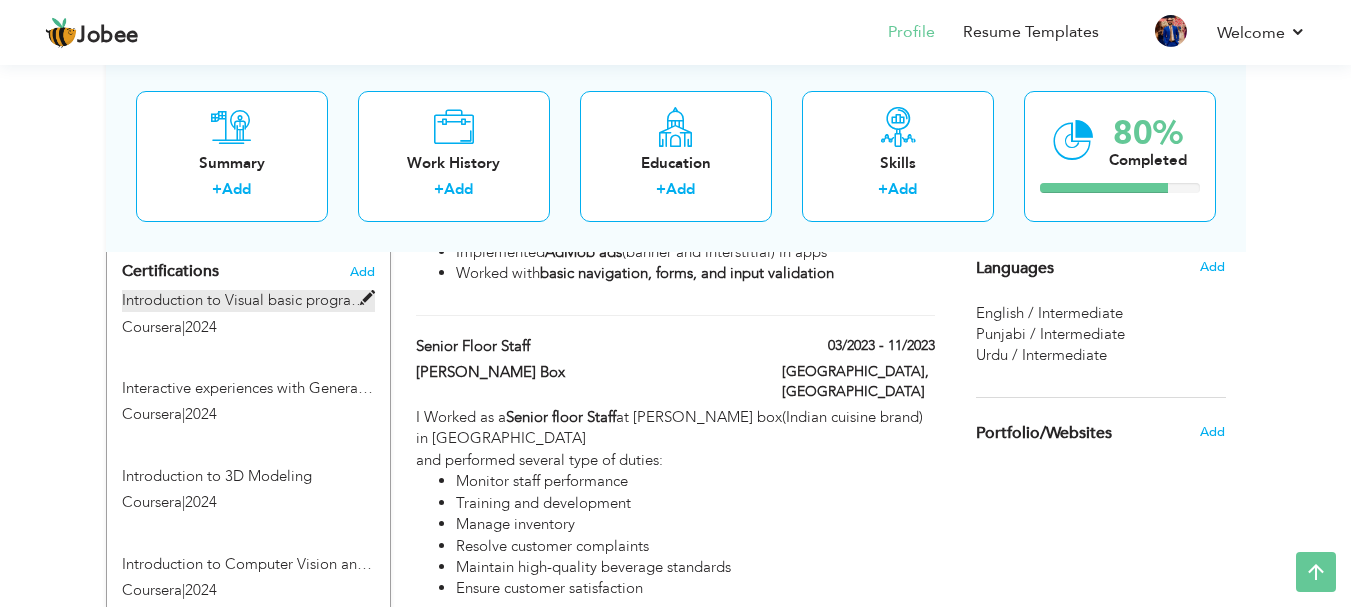 click at bounding box center (367, 298) 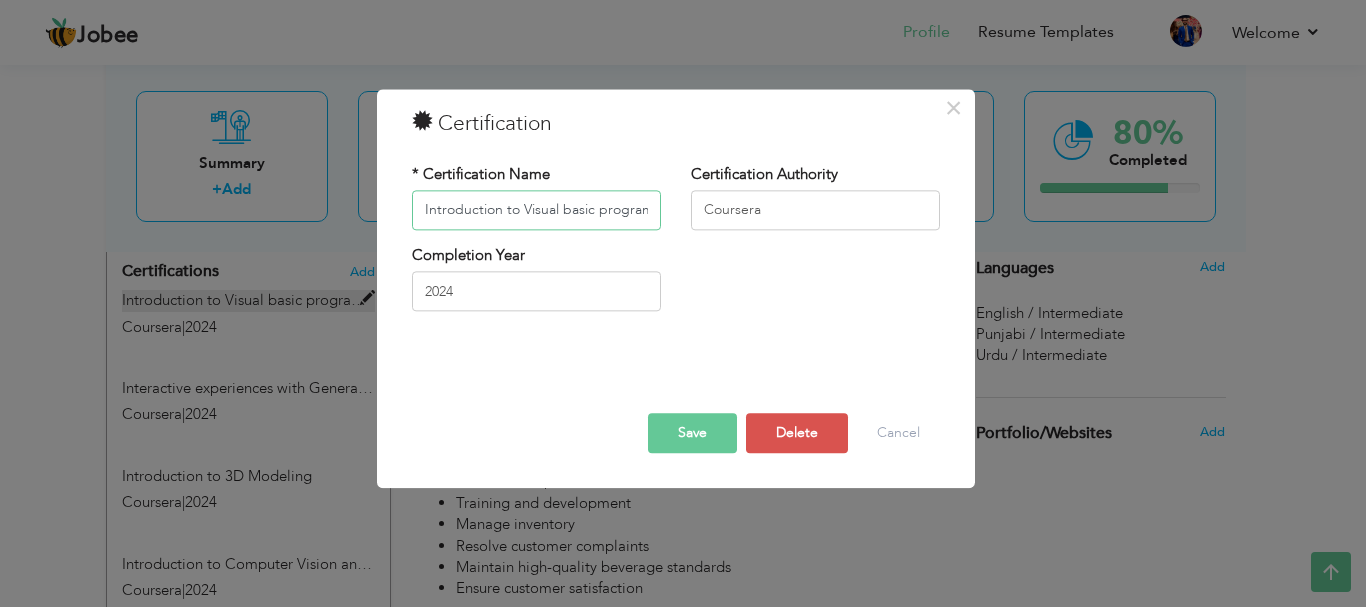 scroll, scrollTop: 0, scrollLeft: 34, axis: horizontal 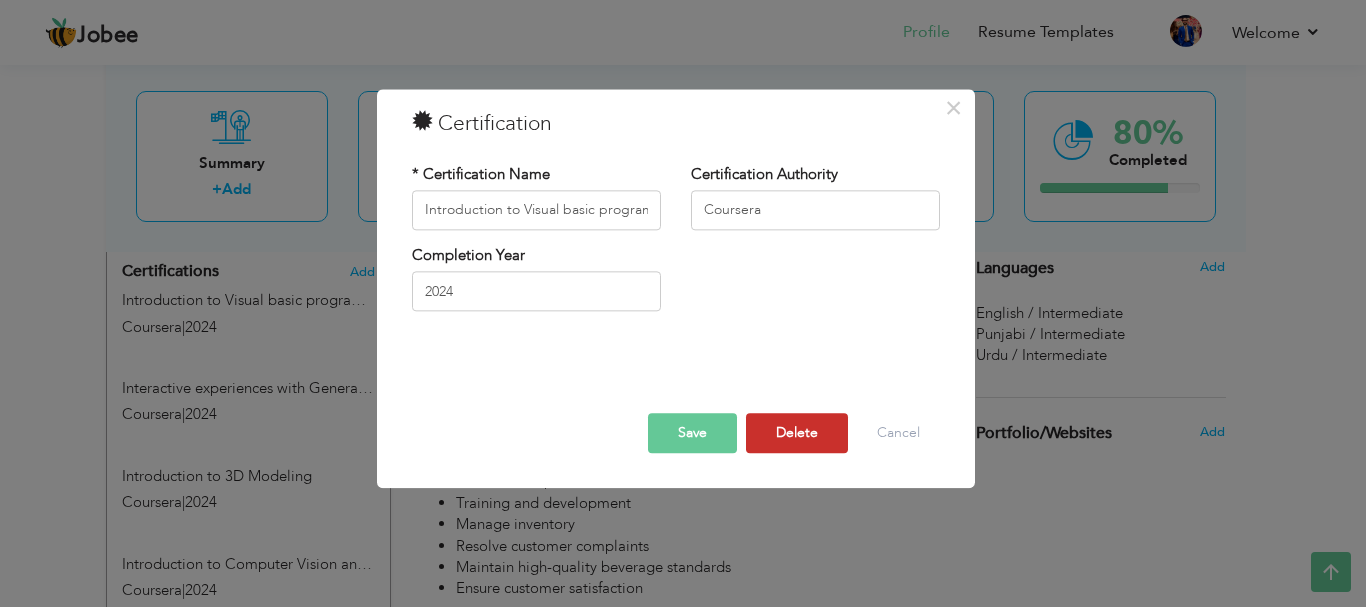 click on "Delete" at bounding box center (797, 433) 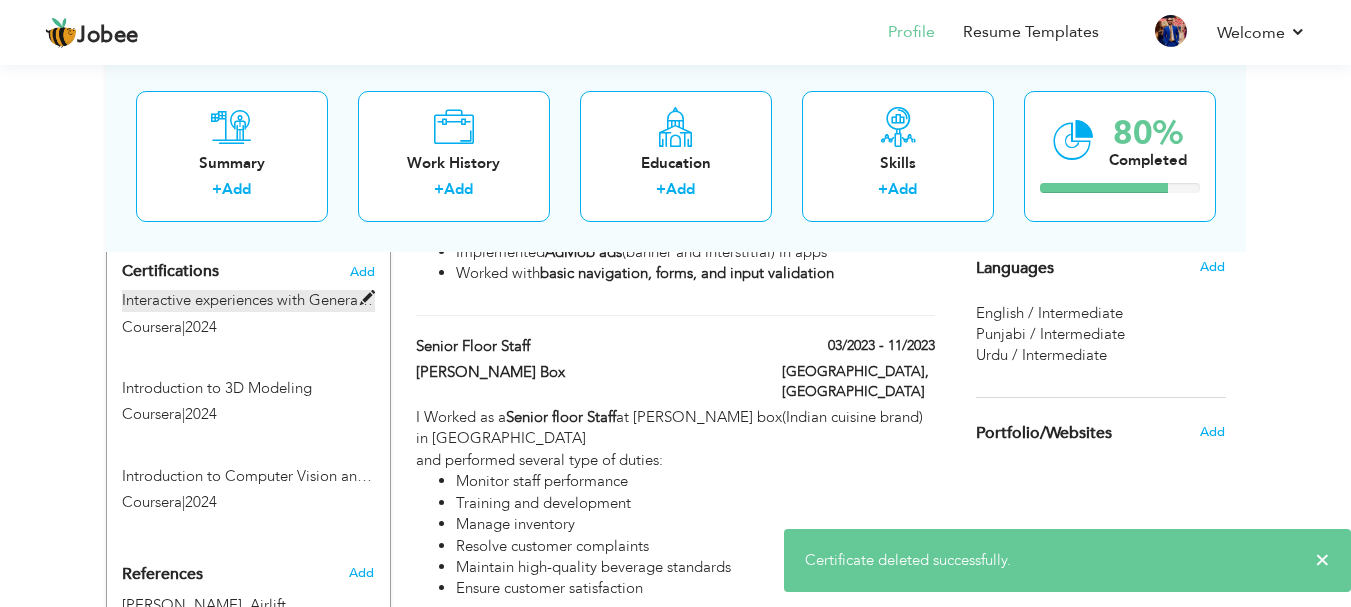 click at bounding box center (367, 298) 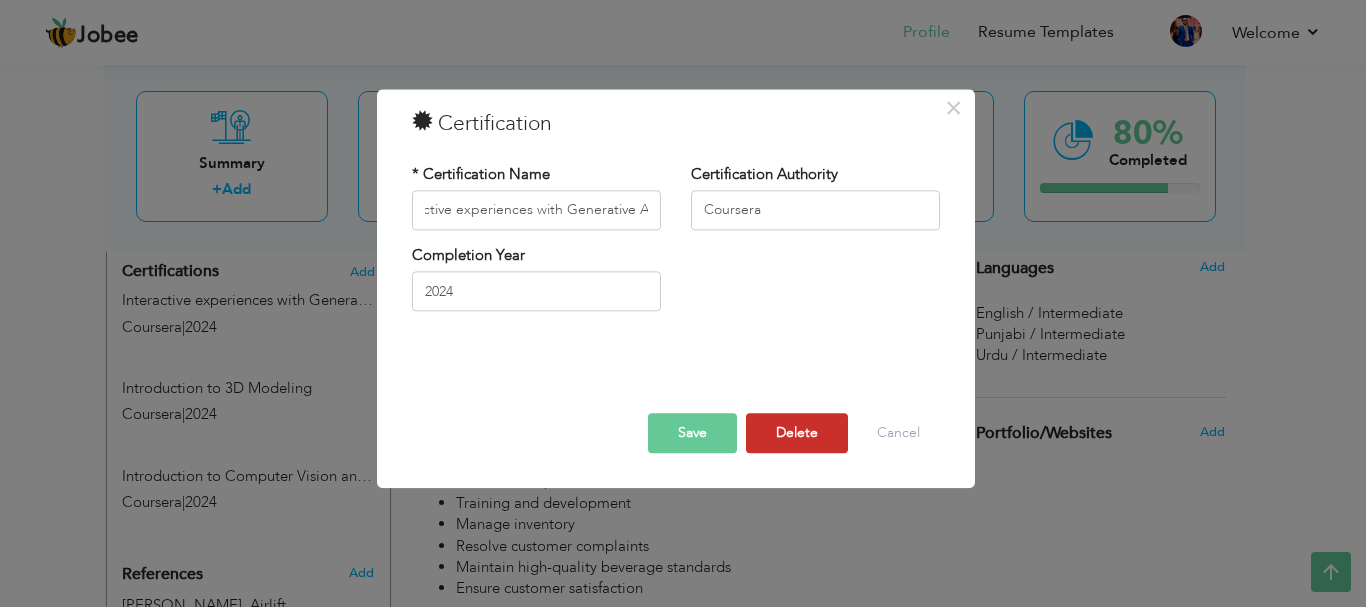 scroll, scrollTop: 0, scrollLeft: 0, axis: both 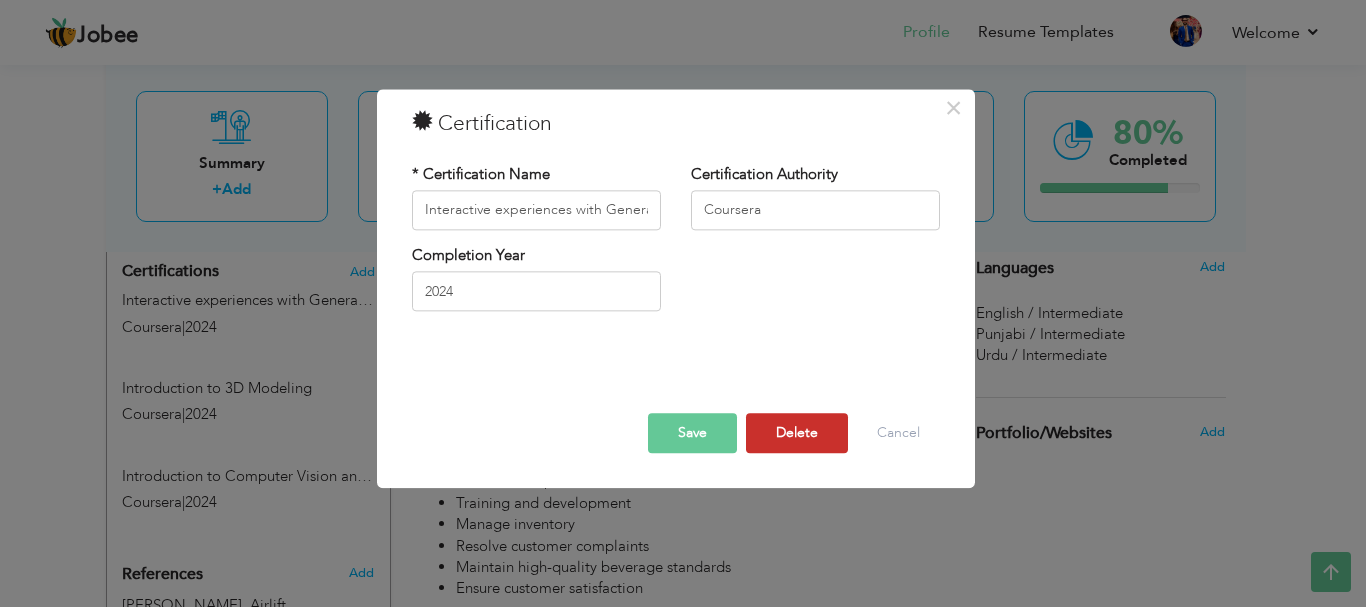 click on "Delete" at bounding box center [797, 433] 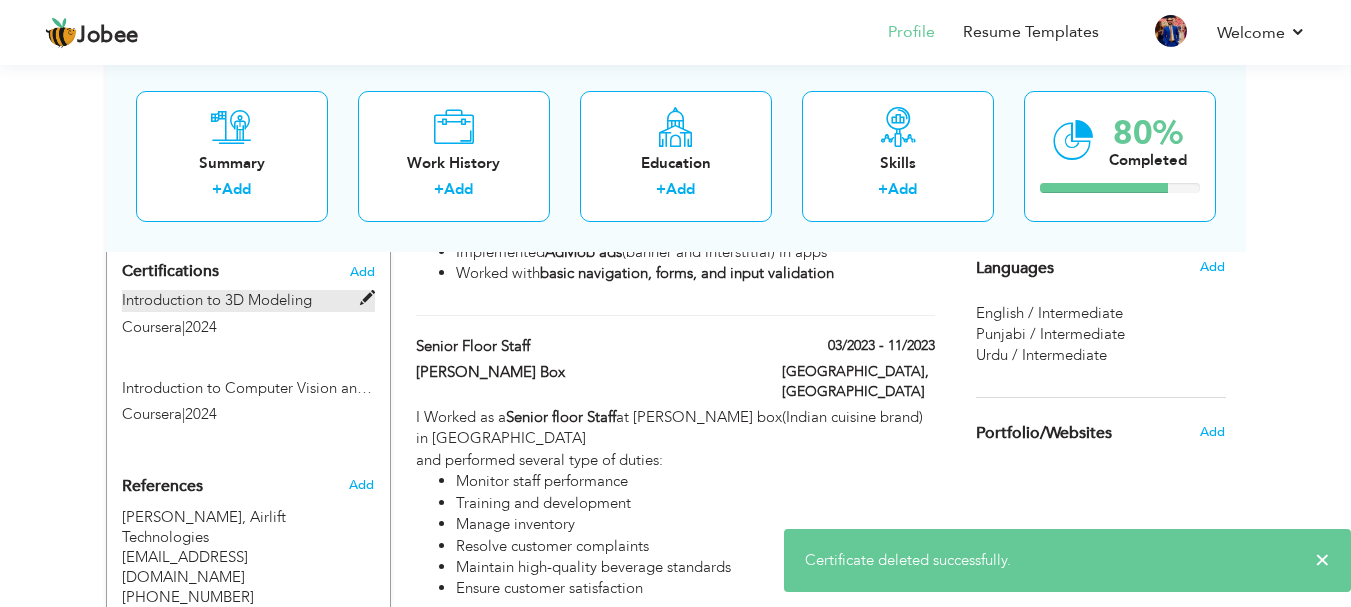 click at bounding box center [367, 298] 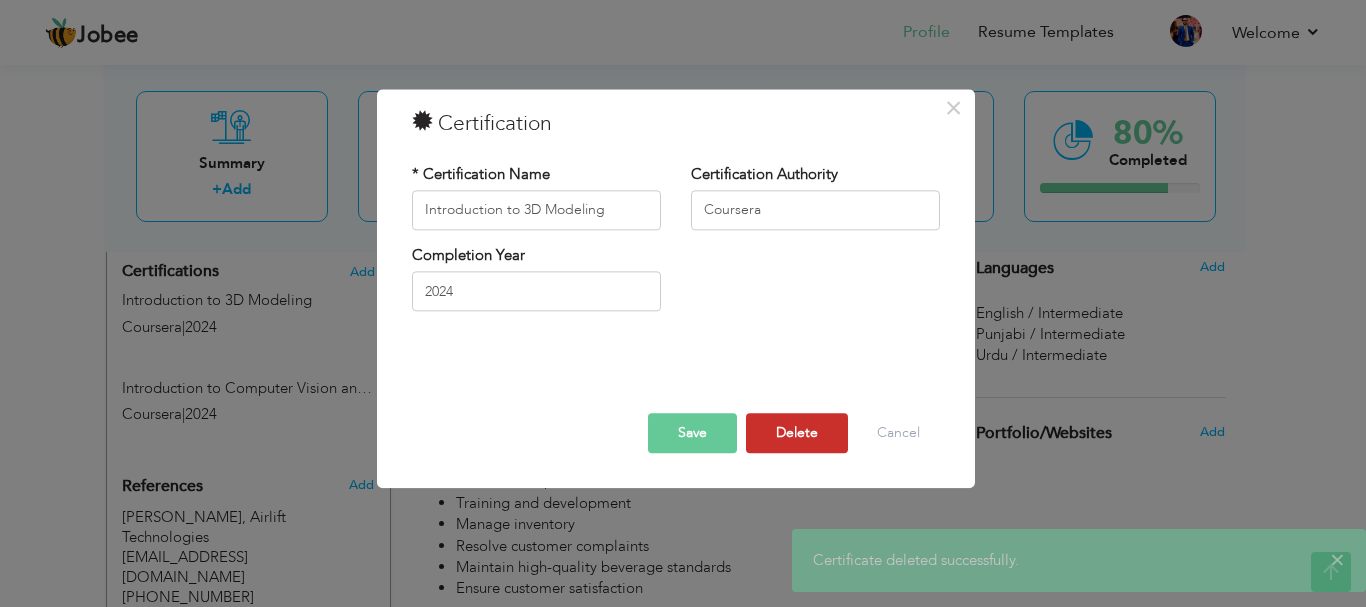 click on "Delete" at bounding box center [797, 433] 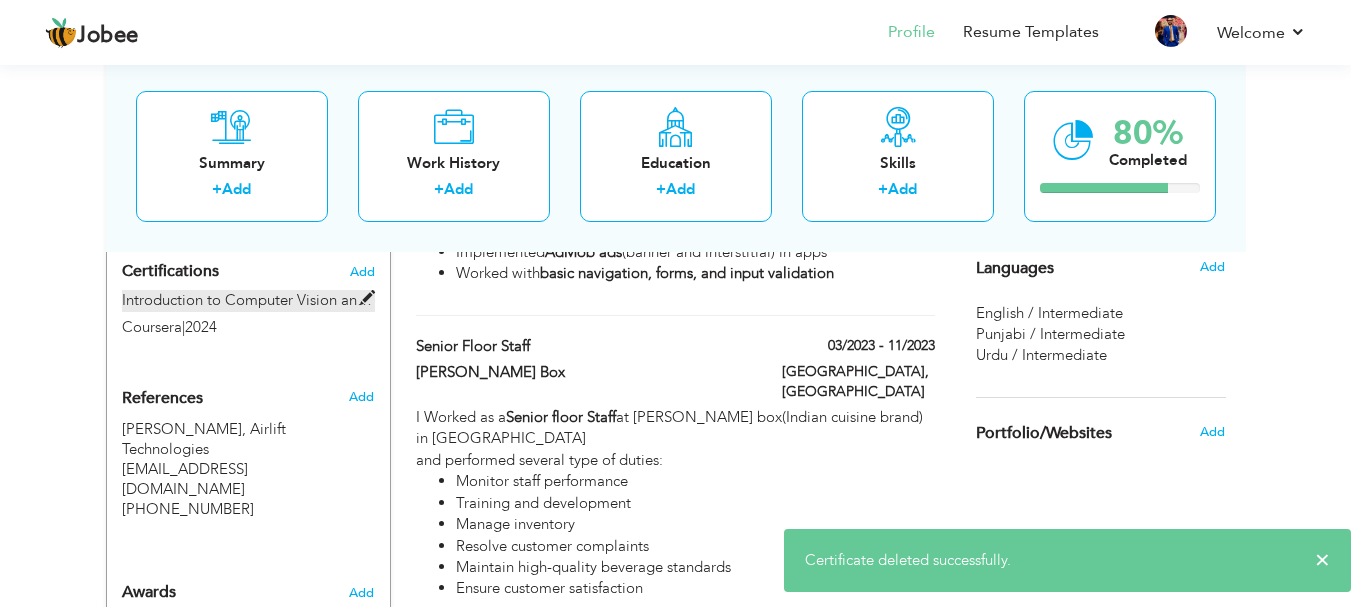 click at bounding box center (367, 298) 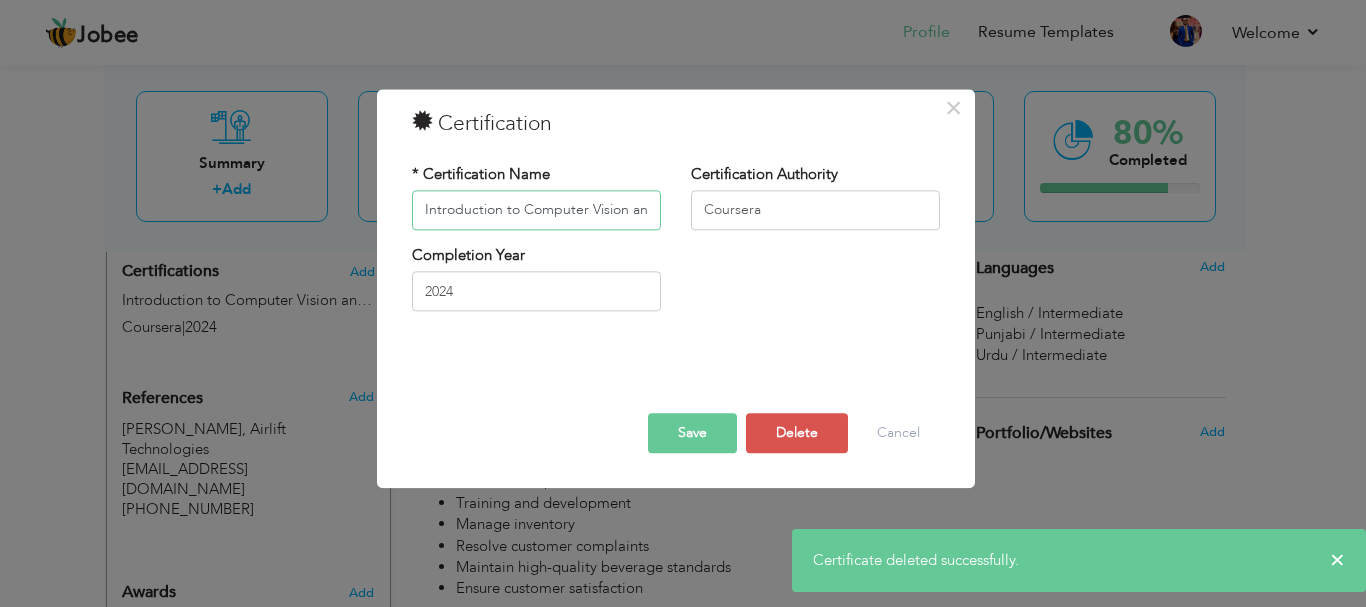 scroll, scrollTop: 0, scrollLeft: 118, axis: horizontal 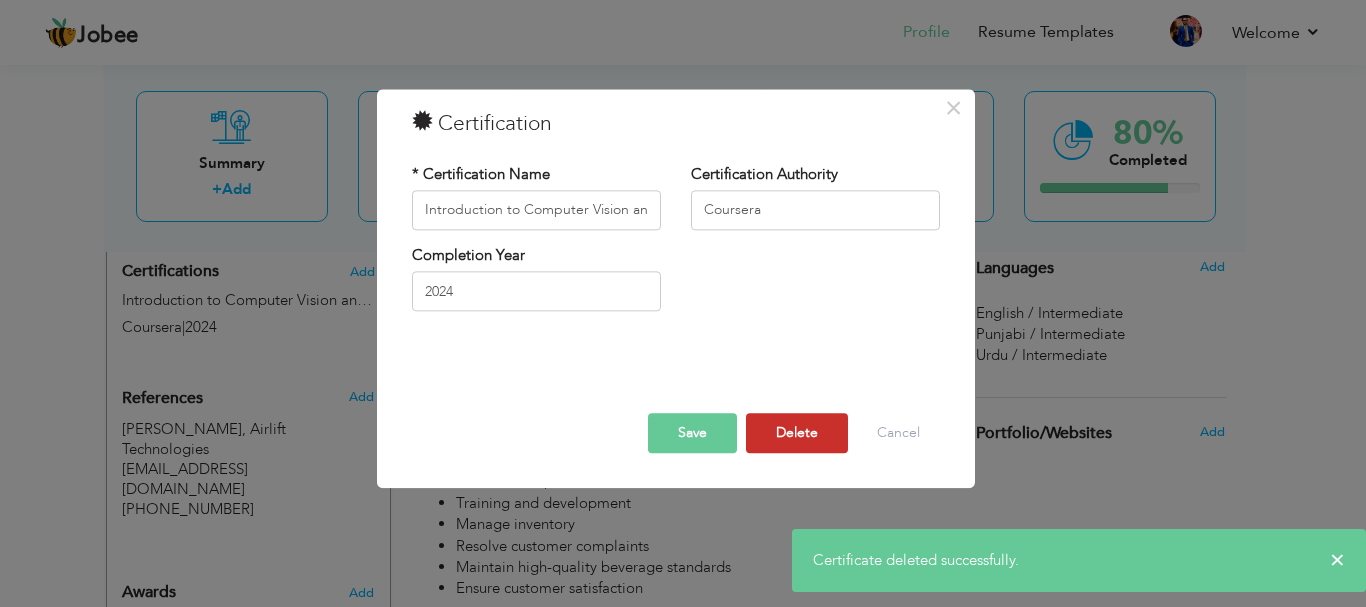 click on "Delete" at bounding box center [797, 433] 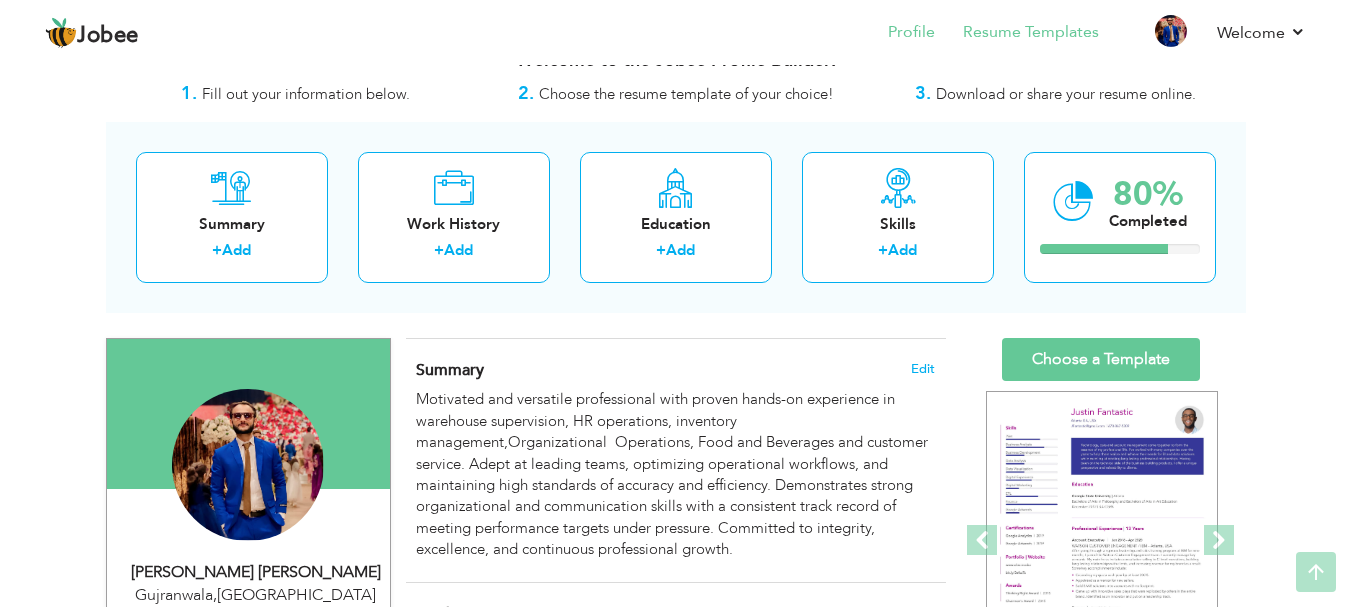 scroll, scrollTop: 17, scrollLeft: 0, axis: vertical 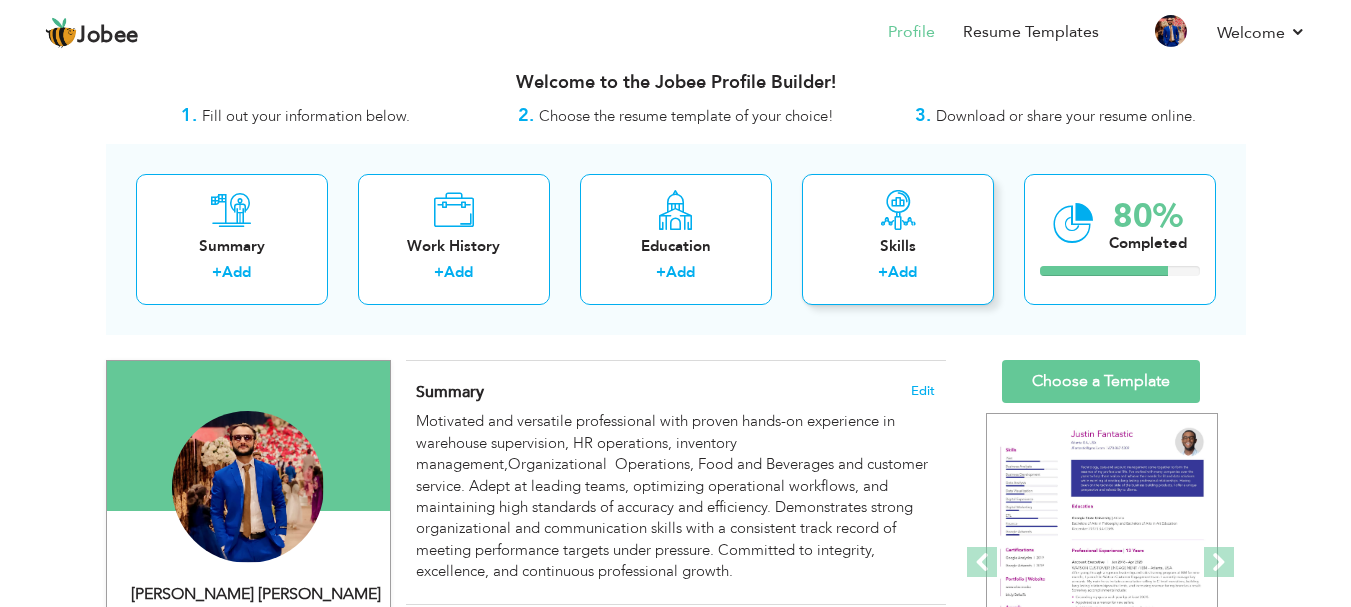 click on "+  Add" at bounding box center [898, 275] 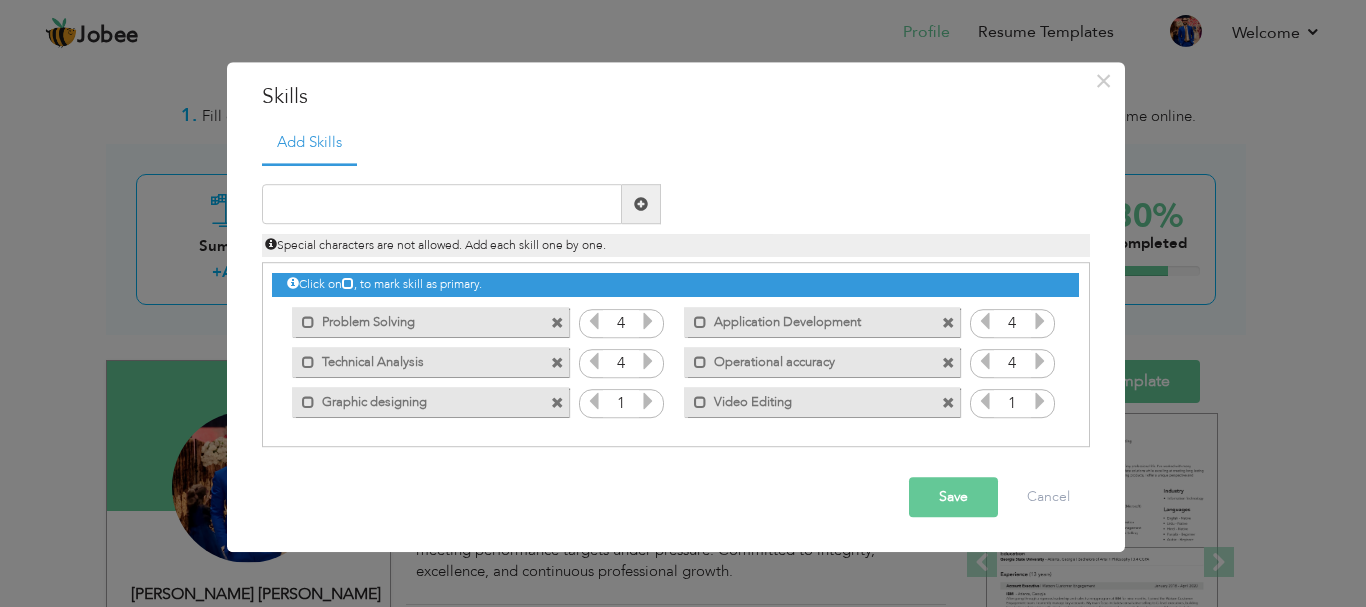 click at bounding box center [948, 403] 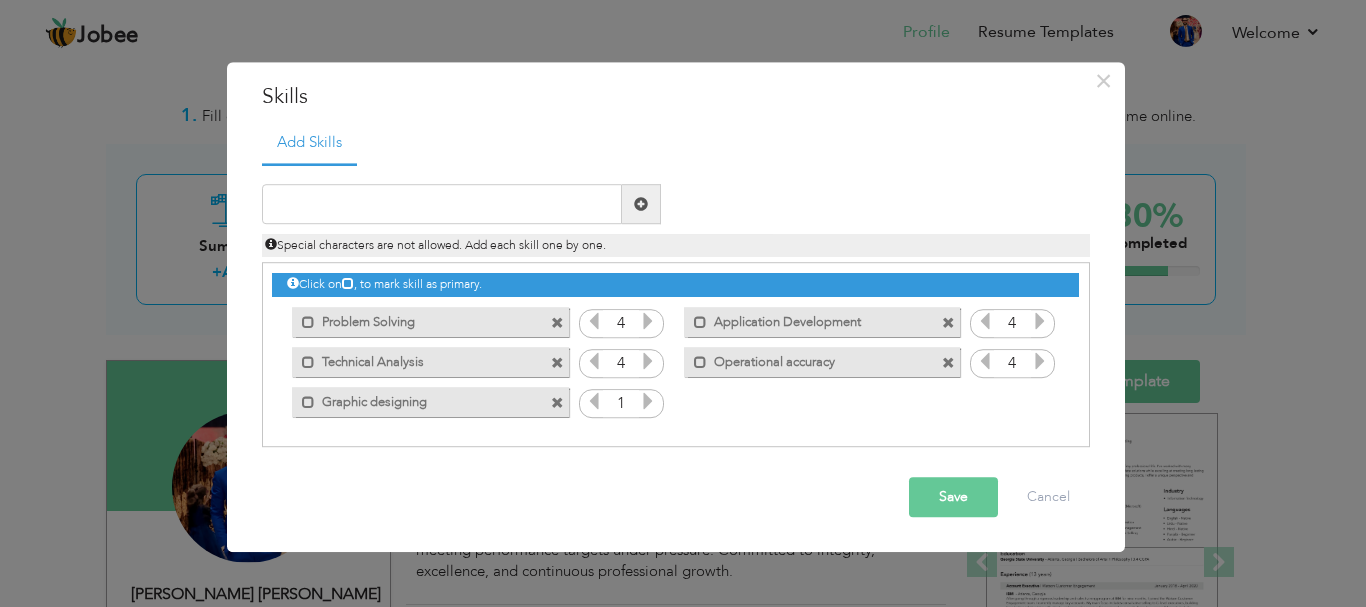 click at bounding box center [648, 402] 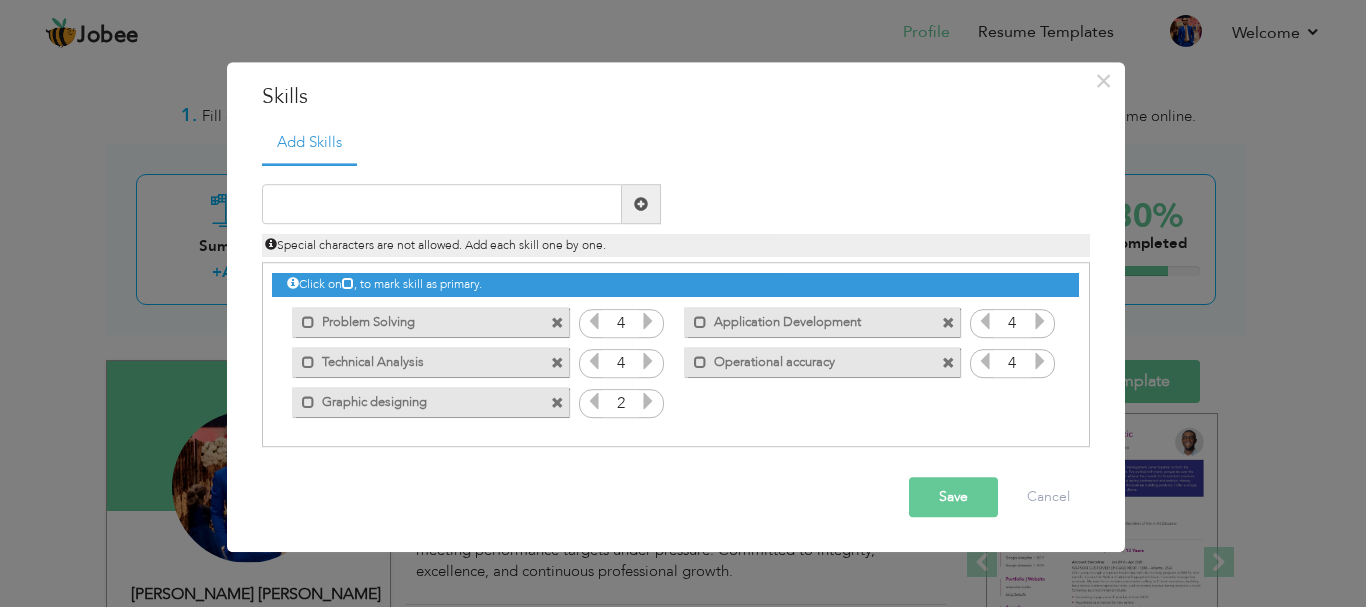 click on "Save" at bounding box center [953, 498] 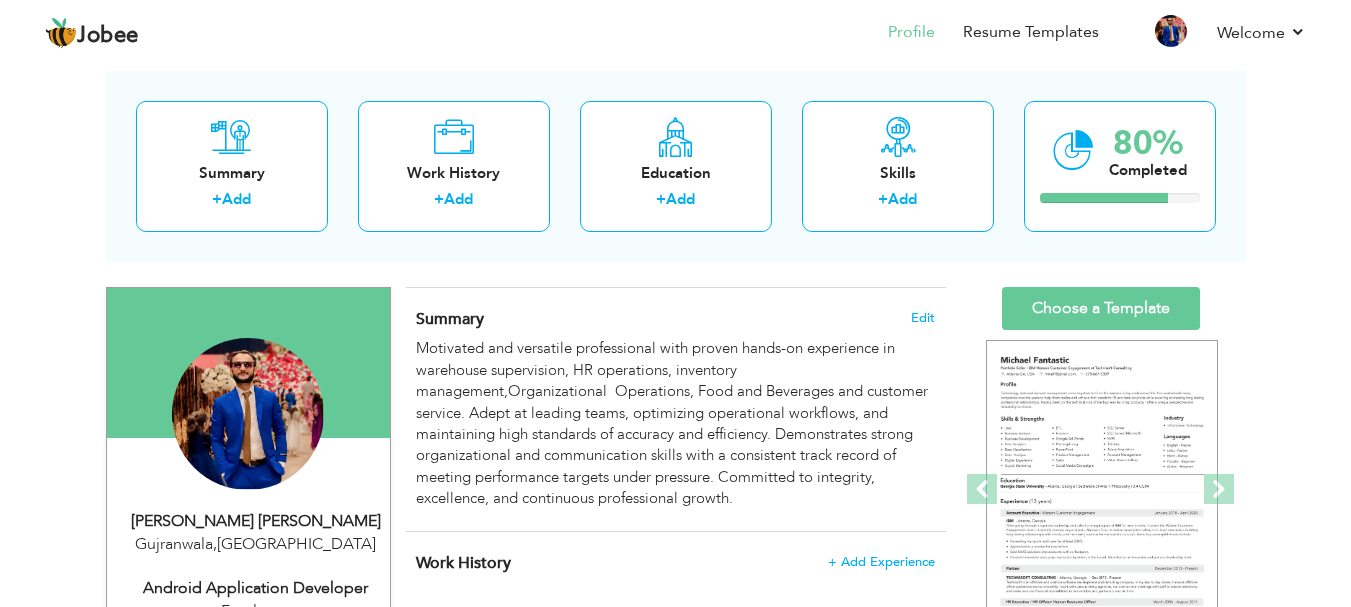 scroll, scrollTop: 0, scrollLeft: 0, axis: both 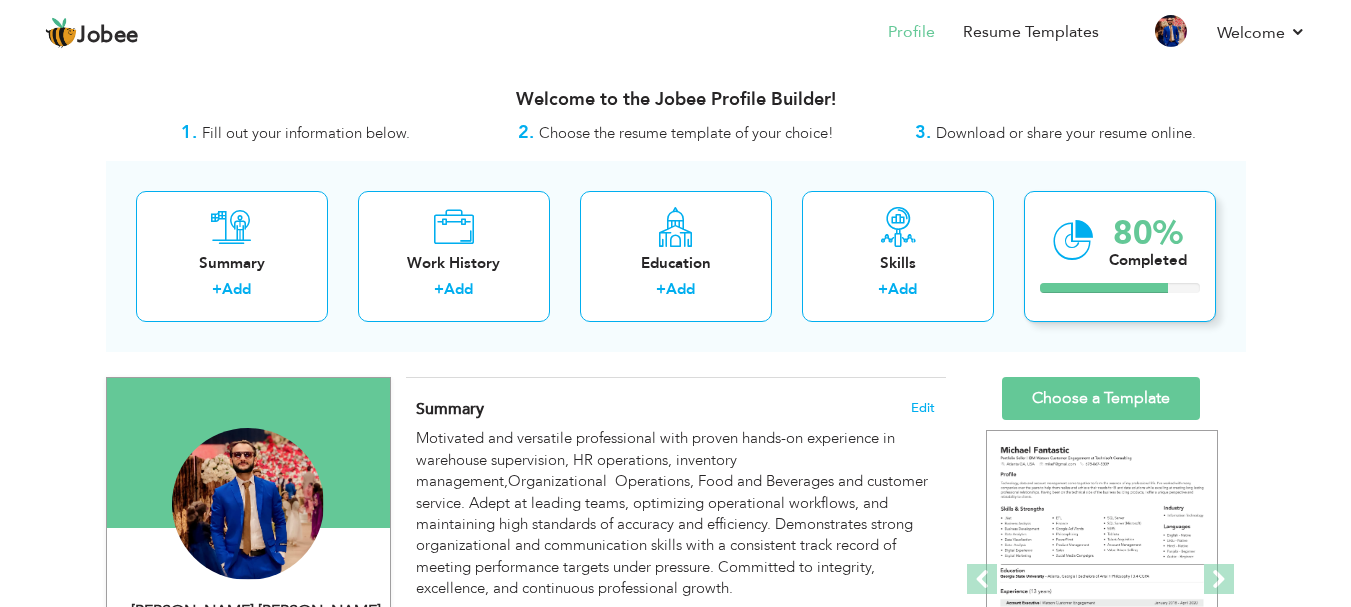 click on "Completed" at bounding box center [1148, 260] 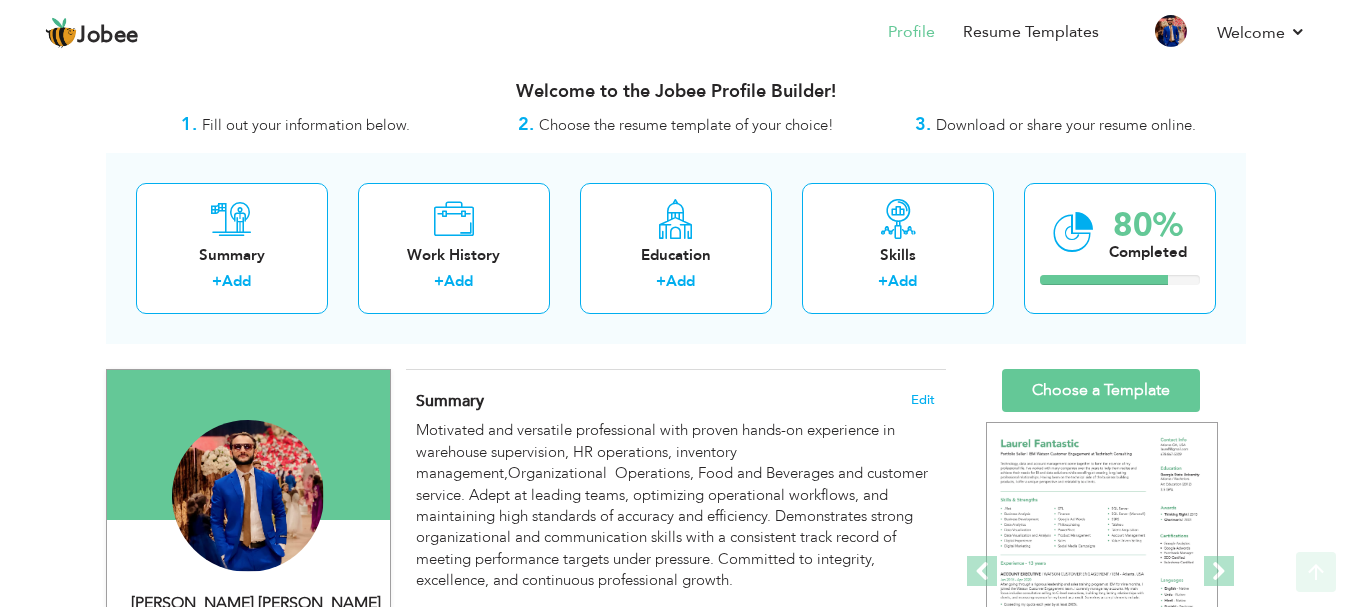 scroll, scrollTop: 0, scrollLeft: 0, axis: both 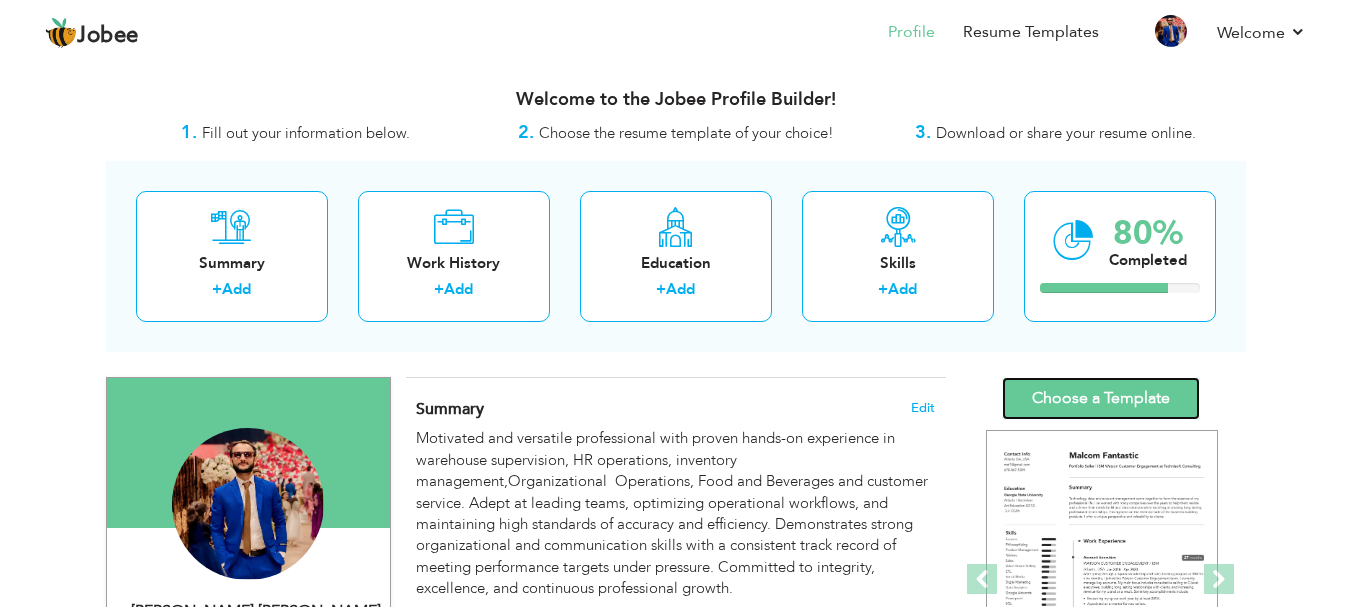click on "Choose a Template" at bounding box center (1101, 398) 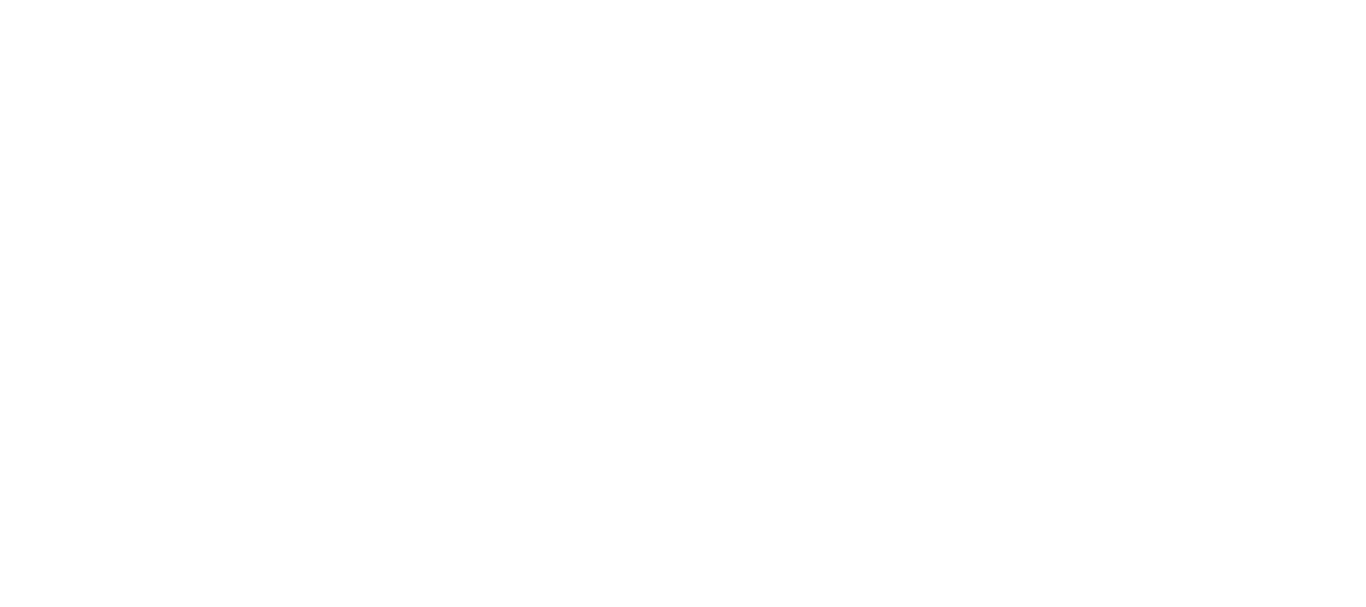 scroll, scrollTop: 0, scrollLeft: 0, axis: both 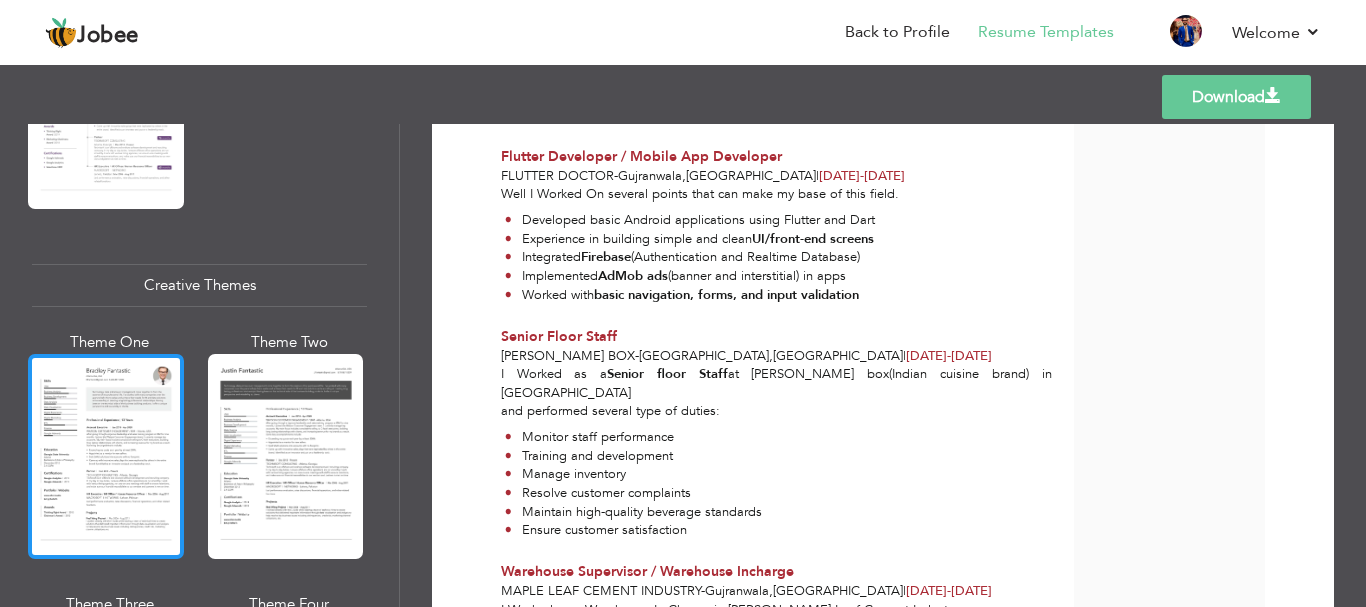 click at bounding box center (106, 456) 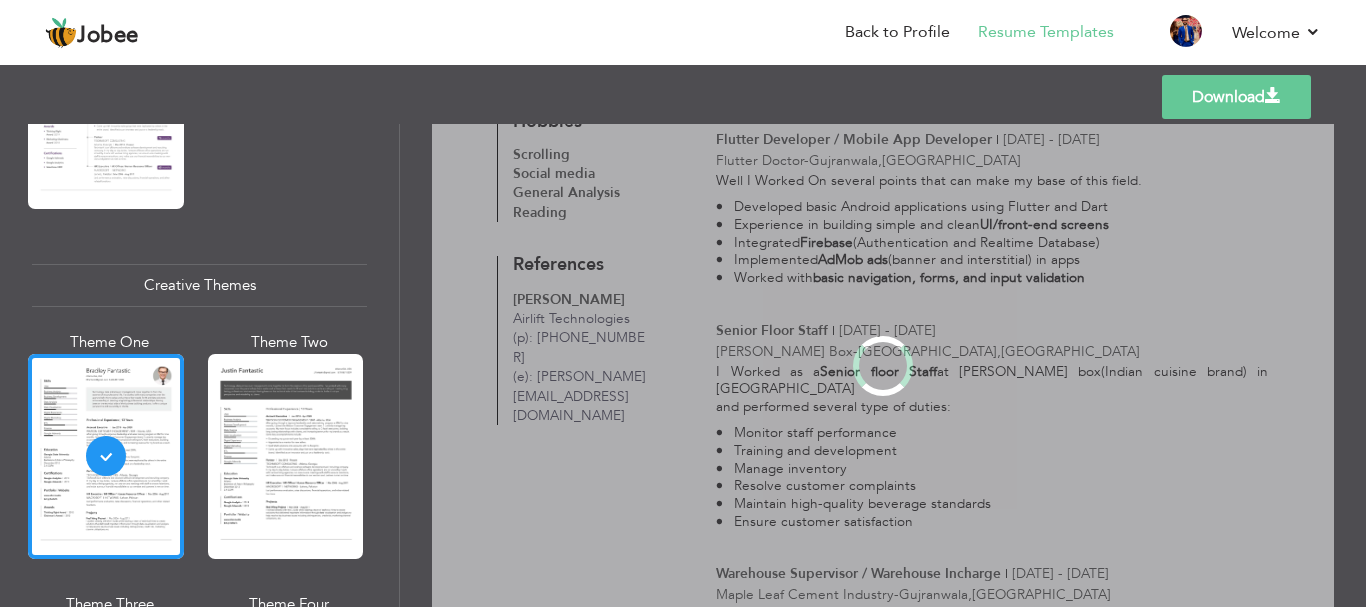 scroll, scrollTop: 0, scrollLeft: 0, axis: both 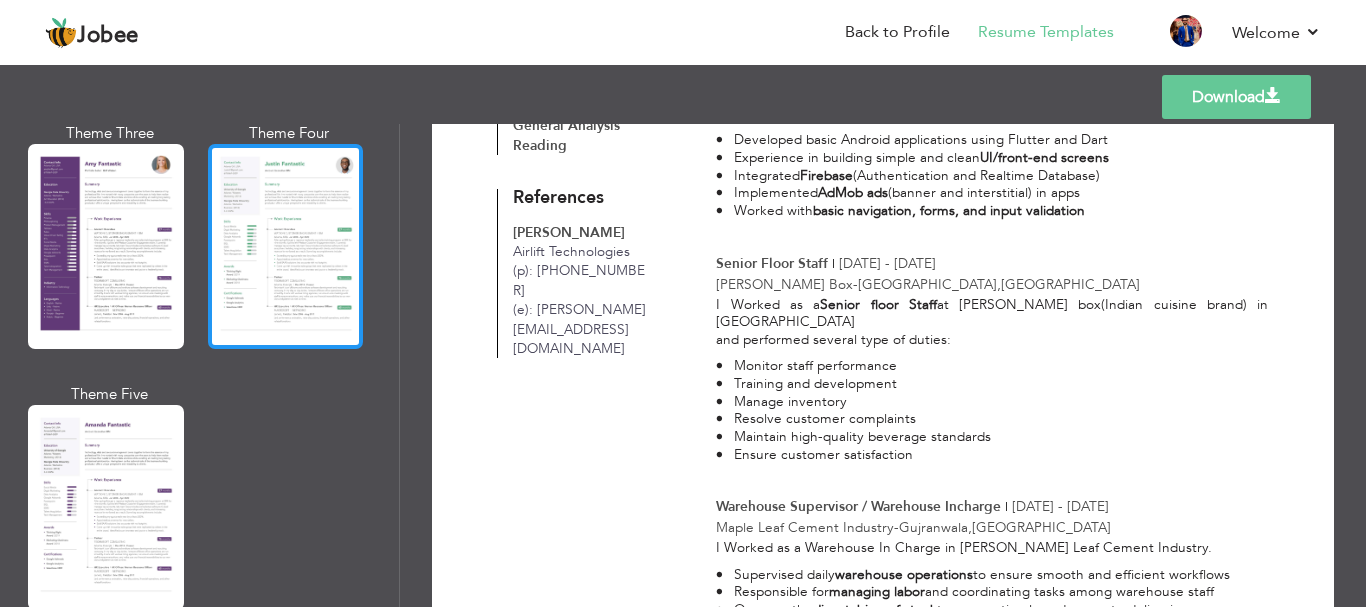 click at bounding box center [286, 246] 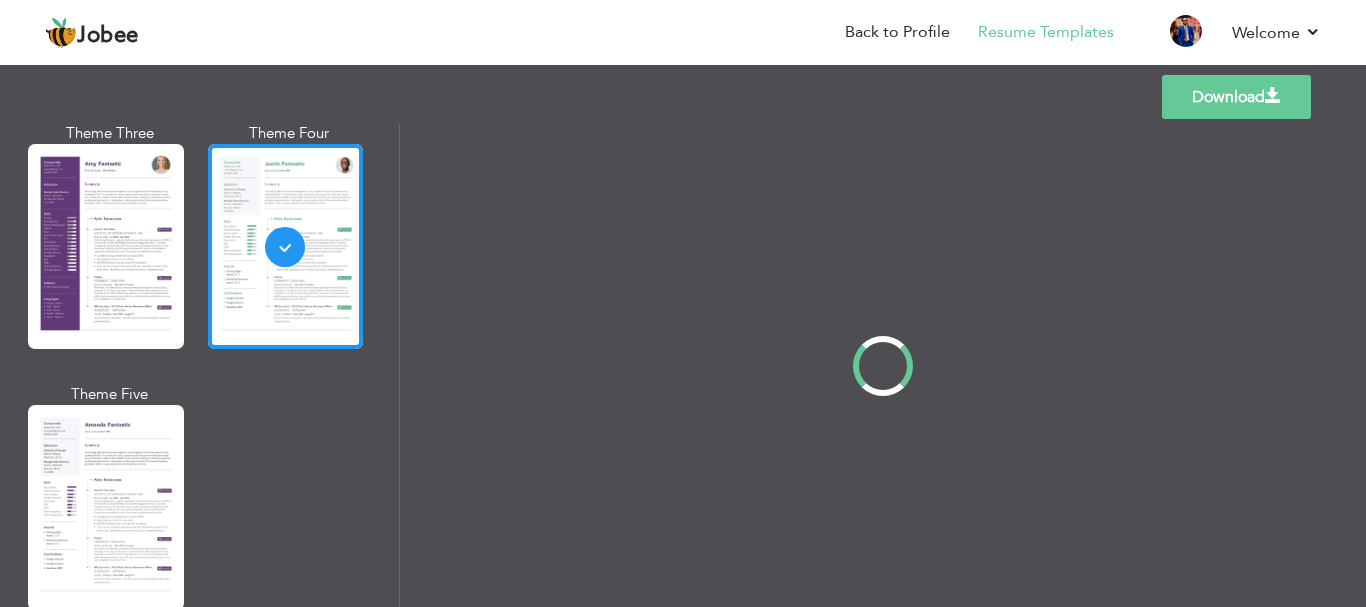 scroll, scrollTop: 0, scrollLeft: 0, axis: both 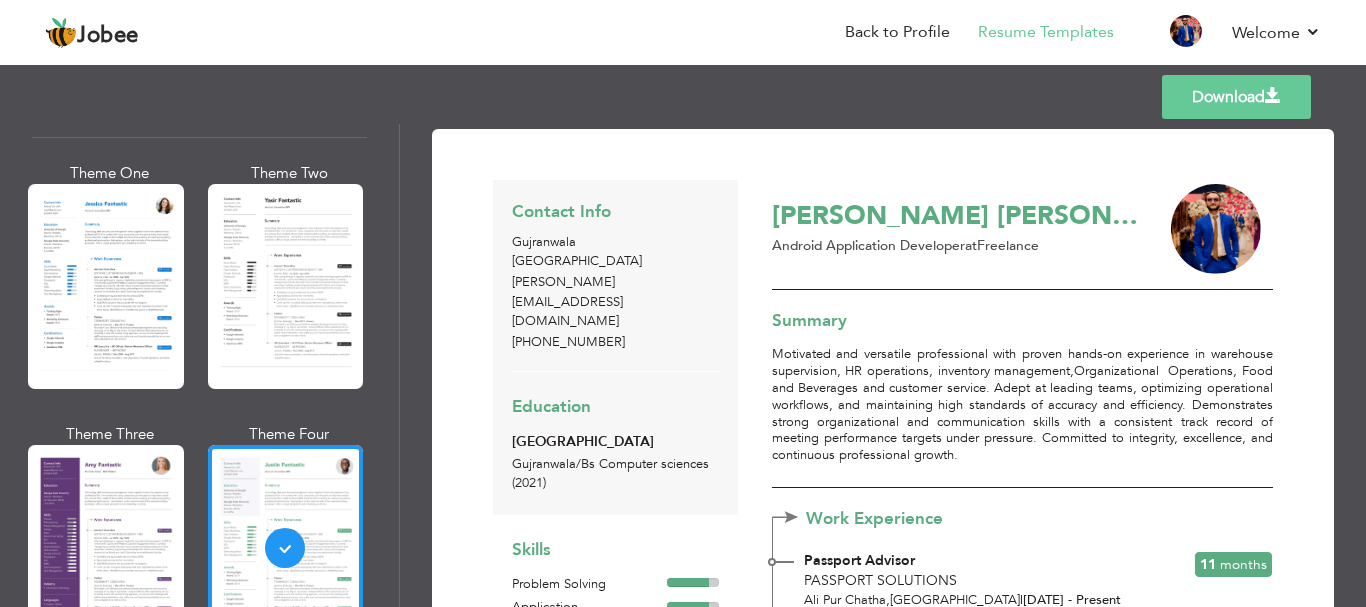click on "Download" at bounding box center (1236, 97) 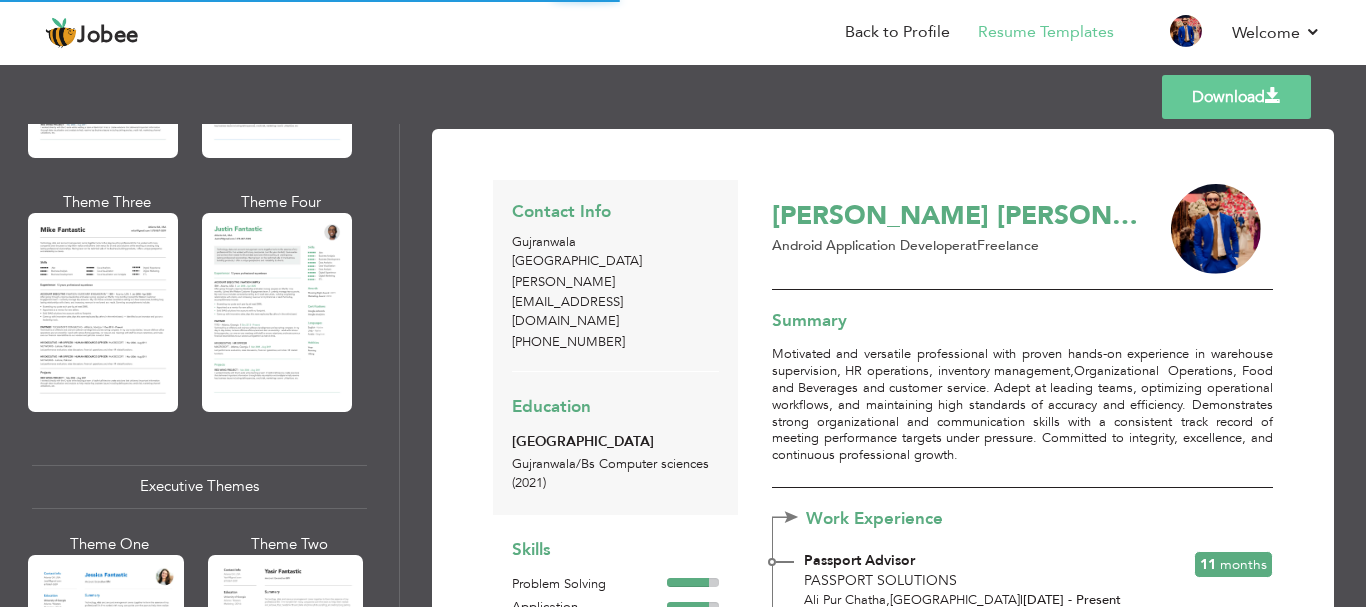 scroll, scrollTop: 1132, scrollLeft: 0, axis: vertical 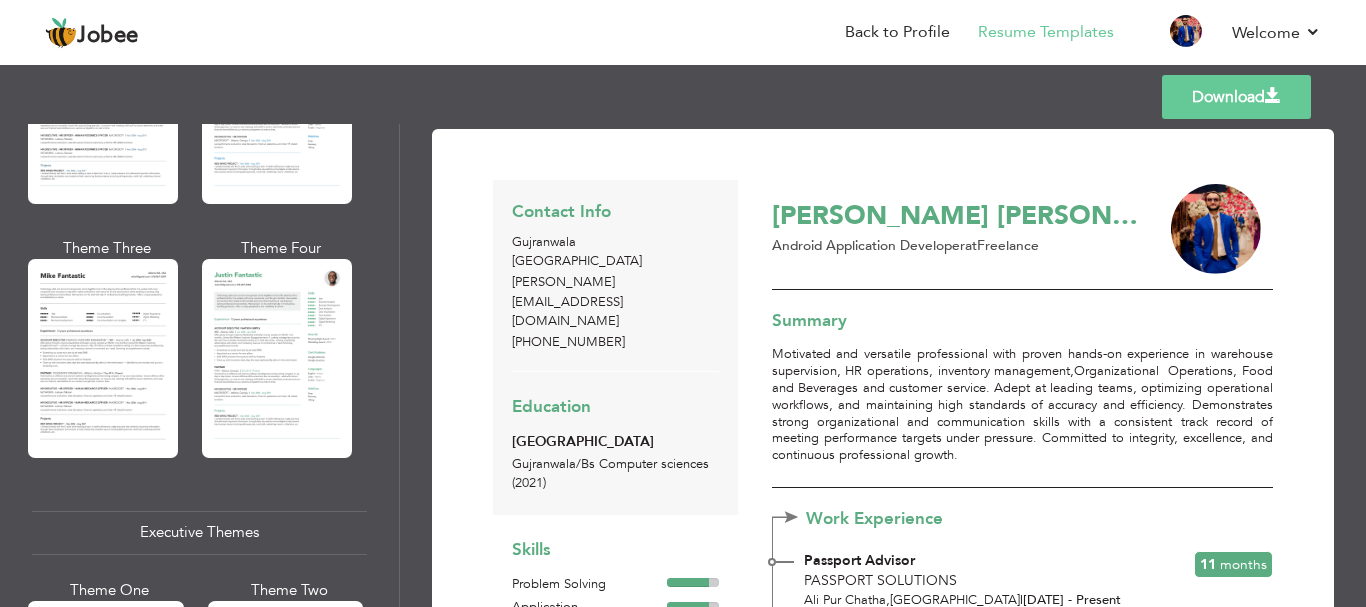 click at bounding box center (277, 358) 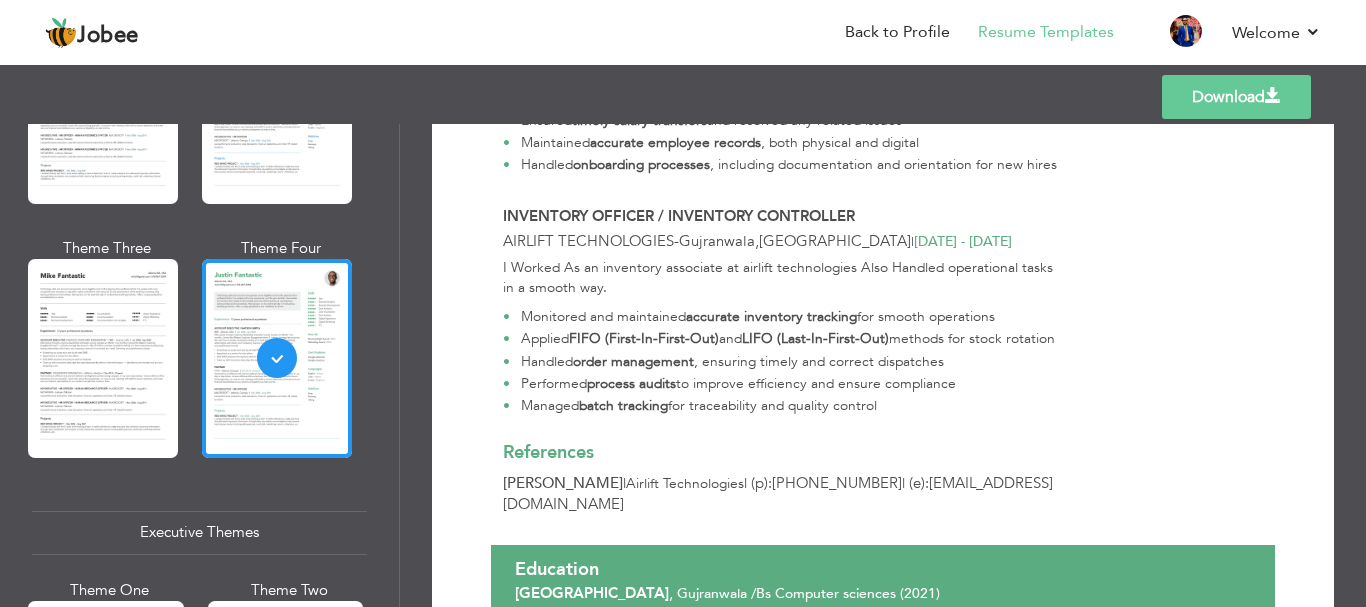 scroll, scrollTop: 1599, scrollLeft: 0, axis: vertical 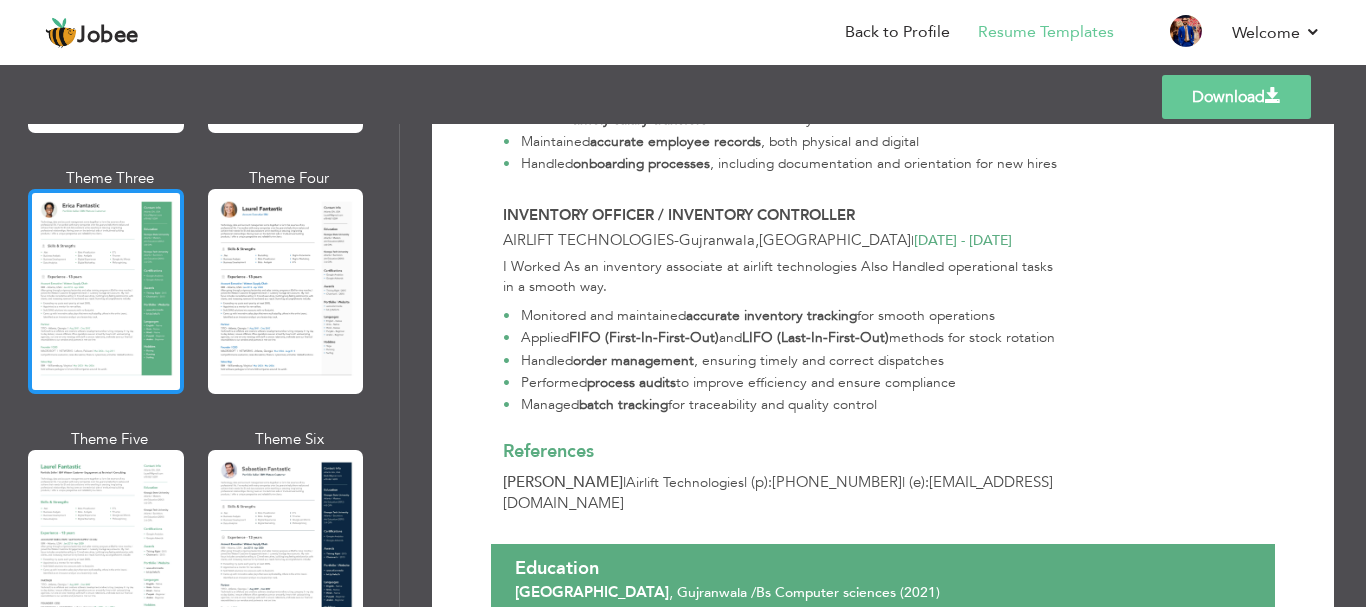 click at bounding box center [106, 291] 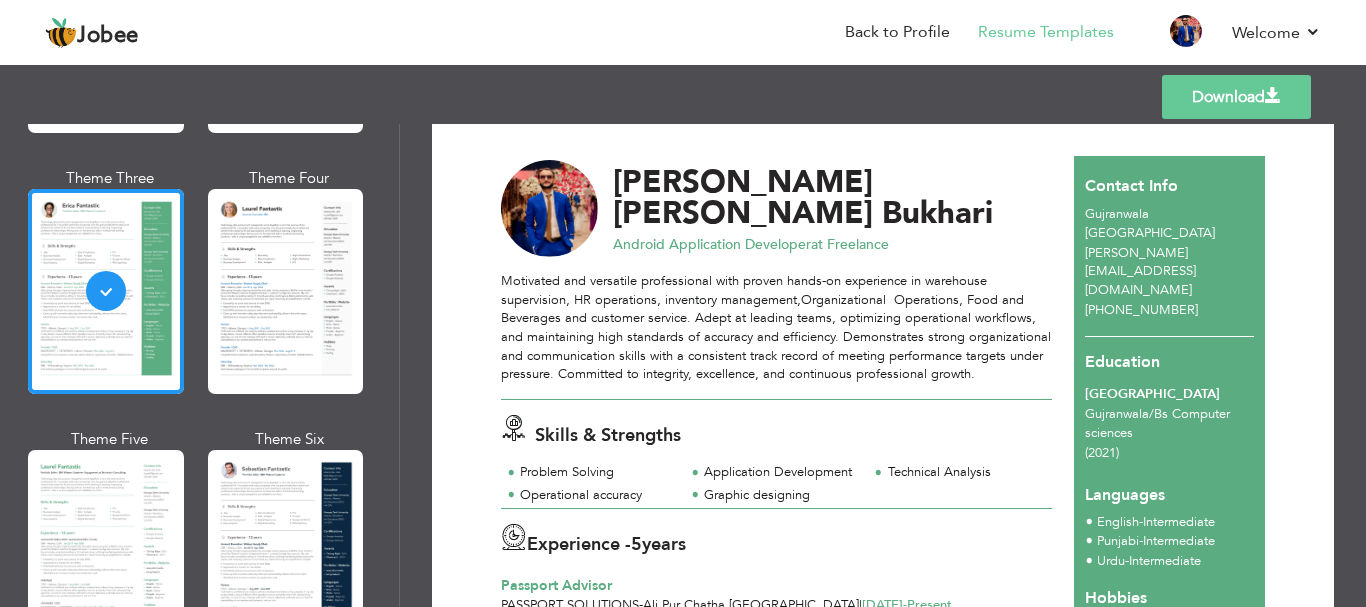 scroll, scrollTop: 0, scrollLeft: 0, axis: both 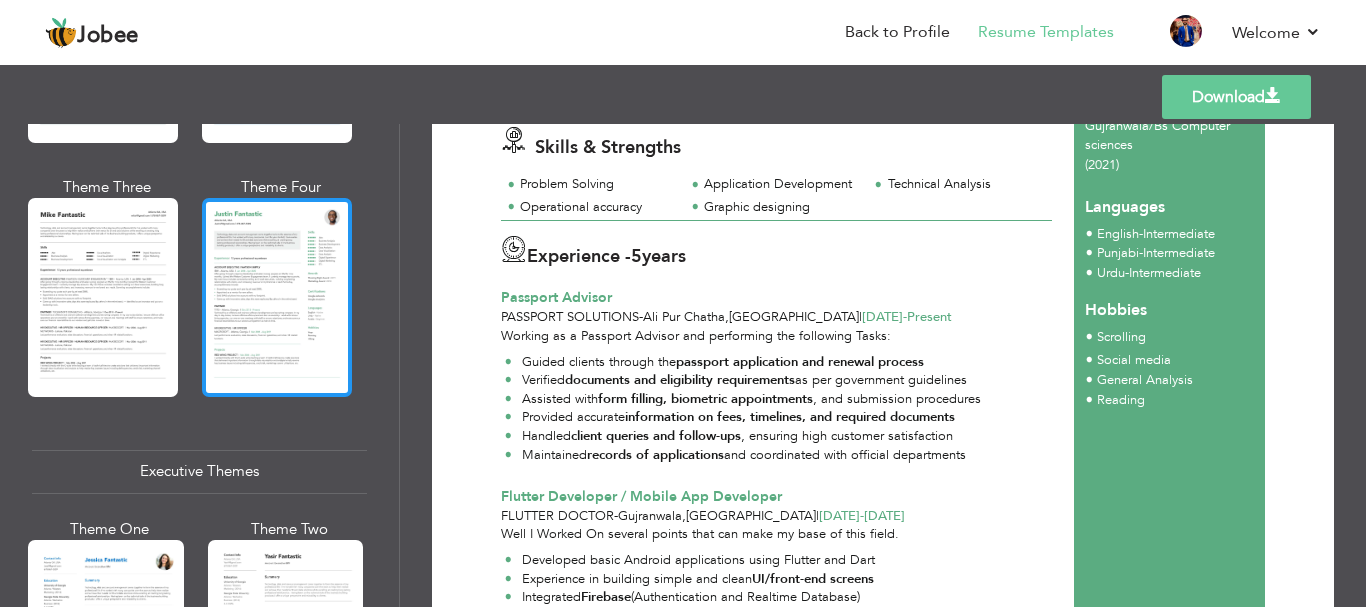click at bounding box center (277, 297) 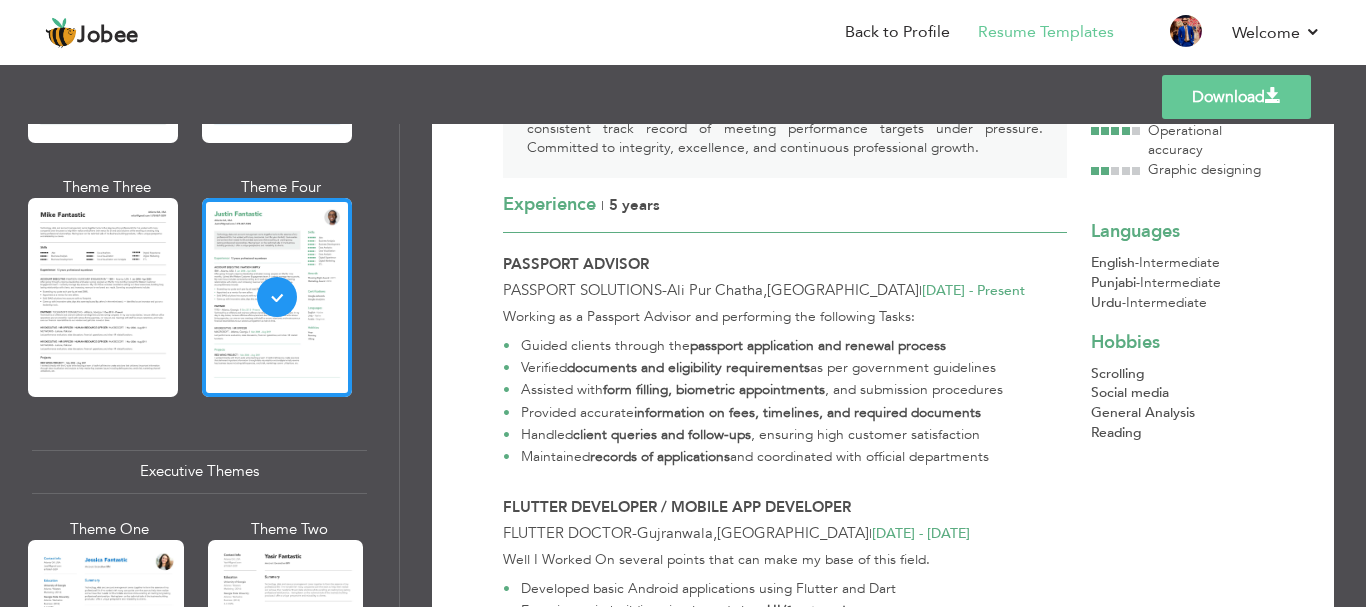 scroll, scrollTop: 467, scrollLeft: 0, axis: vertical 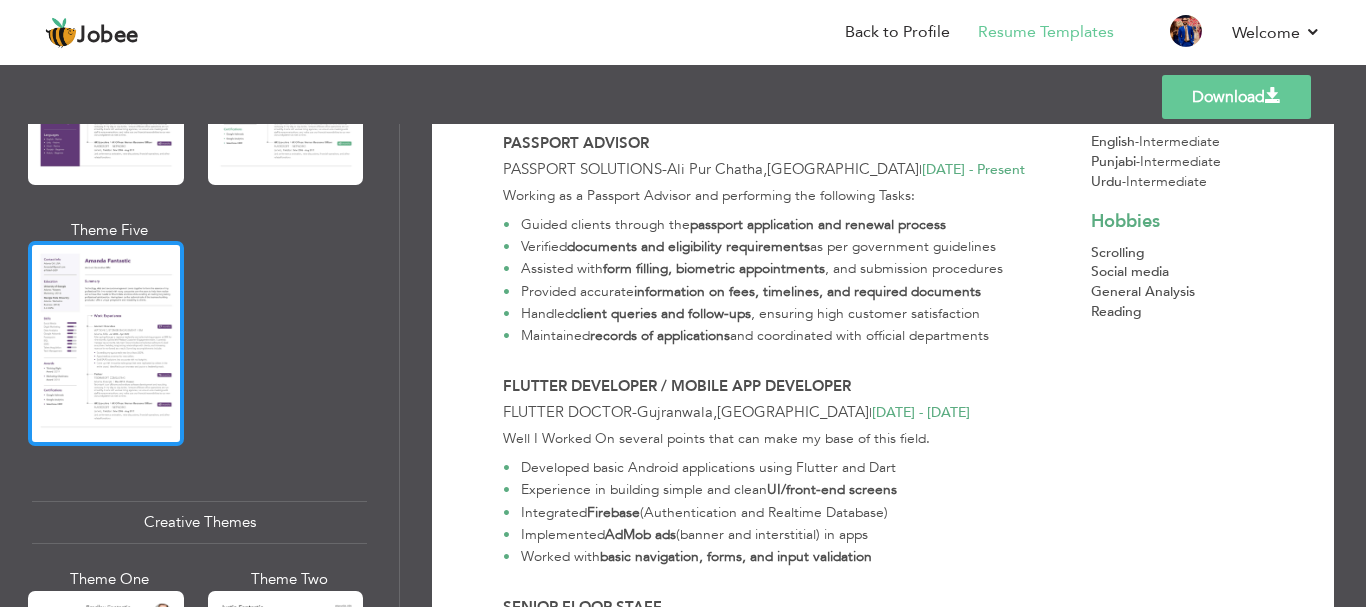 click at bounding box center (106, 343) 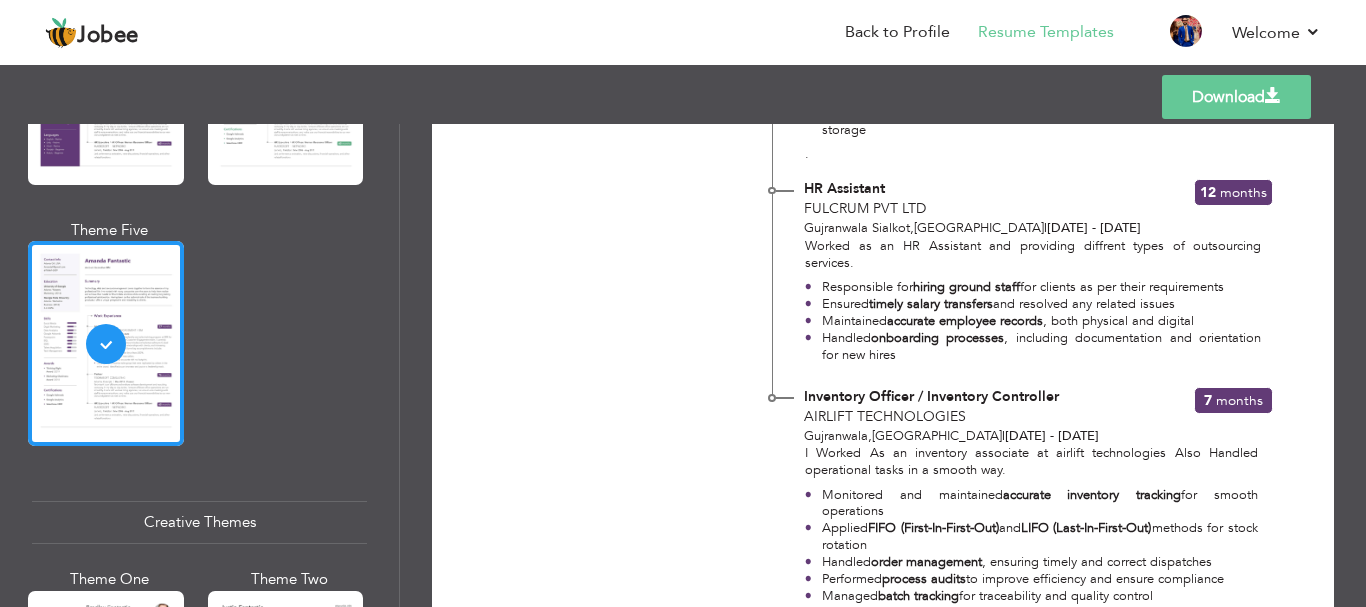 scroll, scrollTop: 1371, scrollLeft: 0, axis: vertical 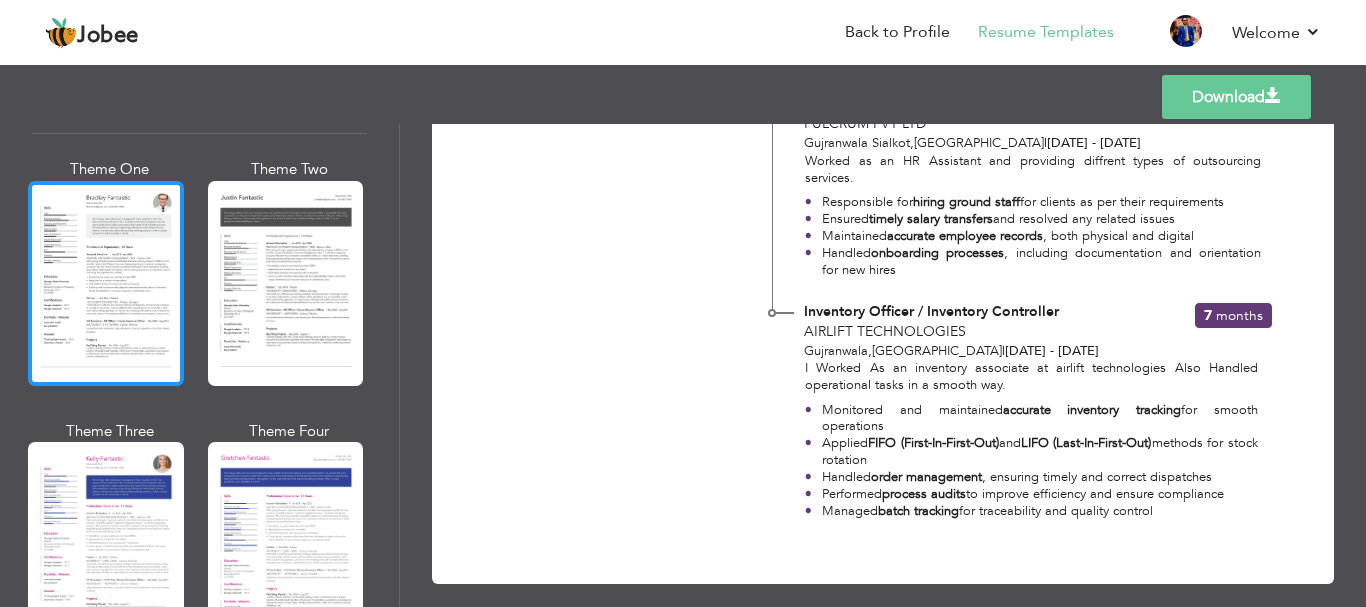 click at bounding box center (106, 283) 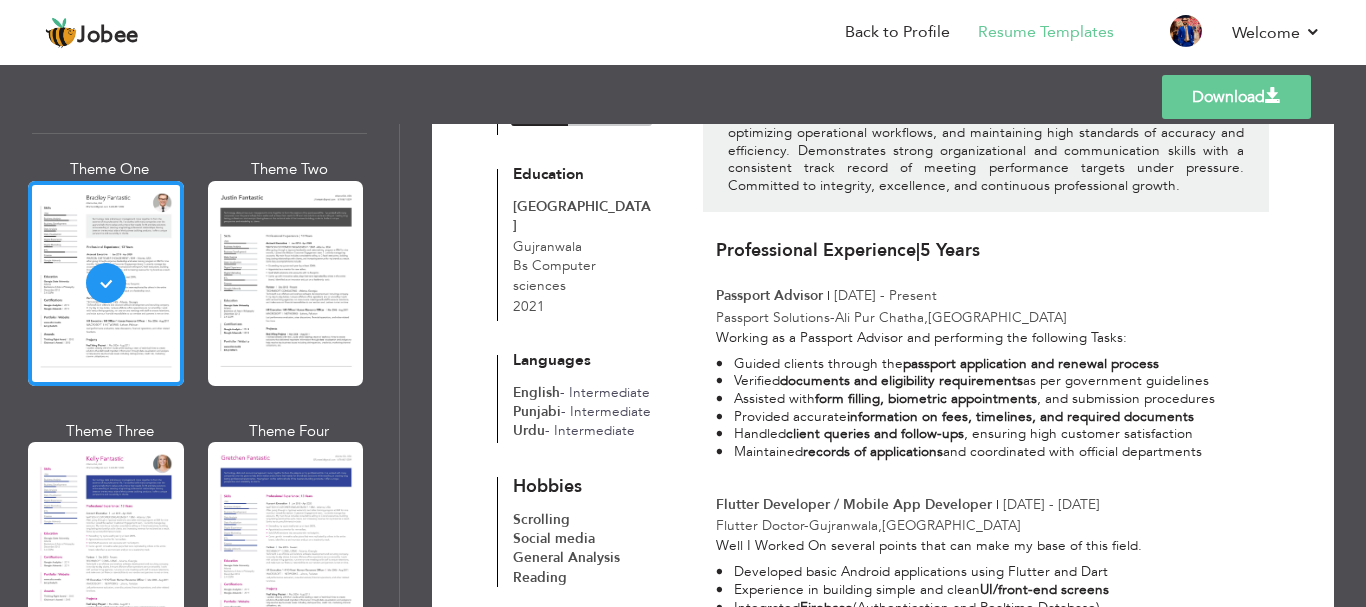 scroll, scrollTop: 217, scrollLeft: 0, axis: vertical 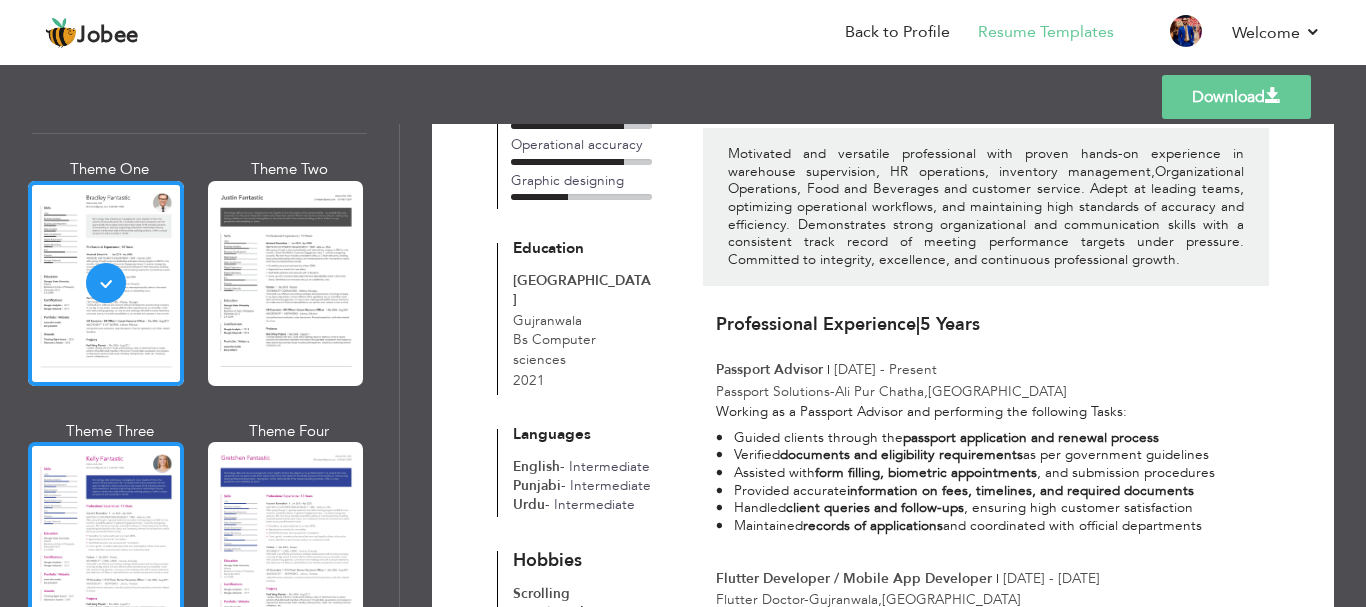 click at bounding box center (106, 544) 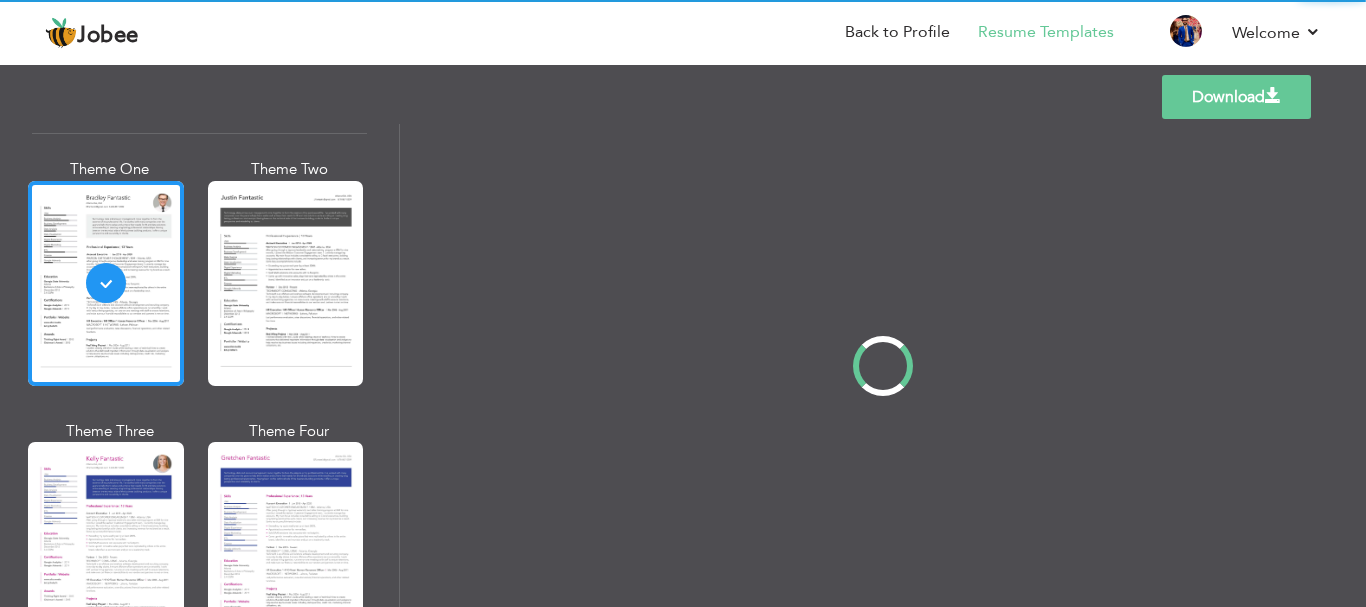 scroll, scrollTop: 0, scrollLeft: 0, axis: both 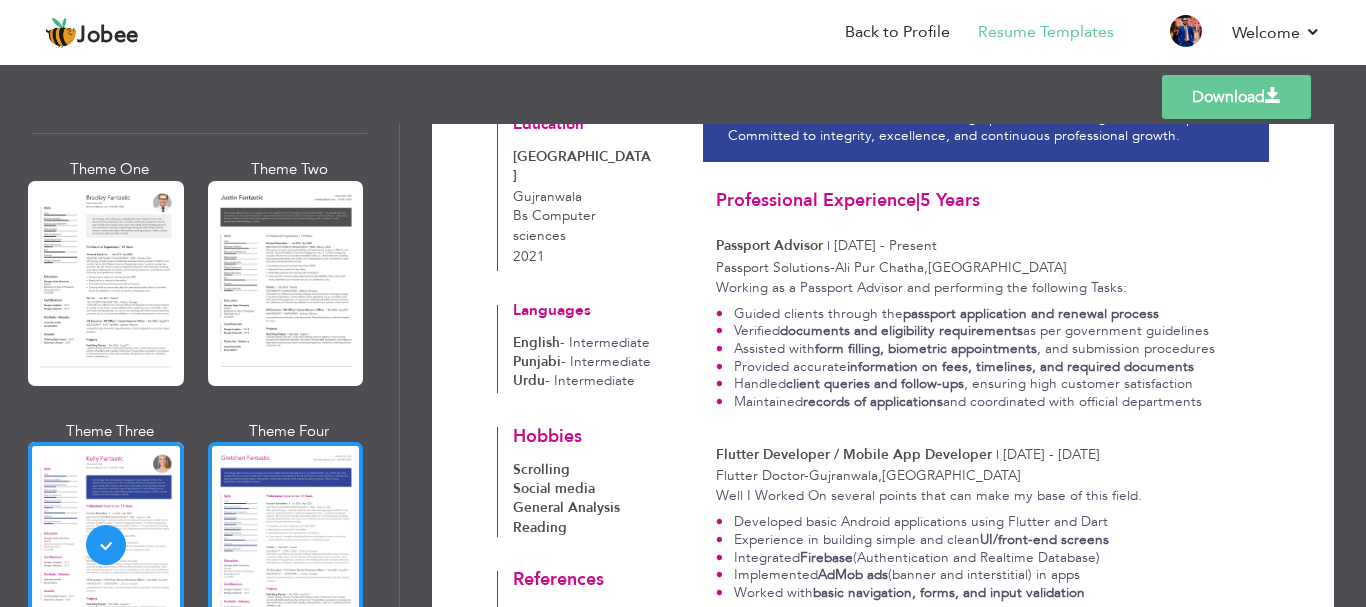 click at bounding box center [286, 544] 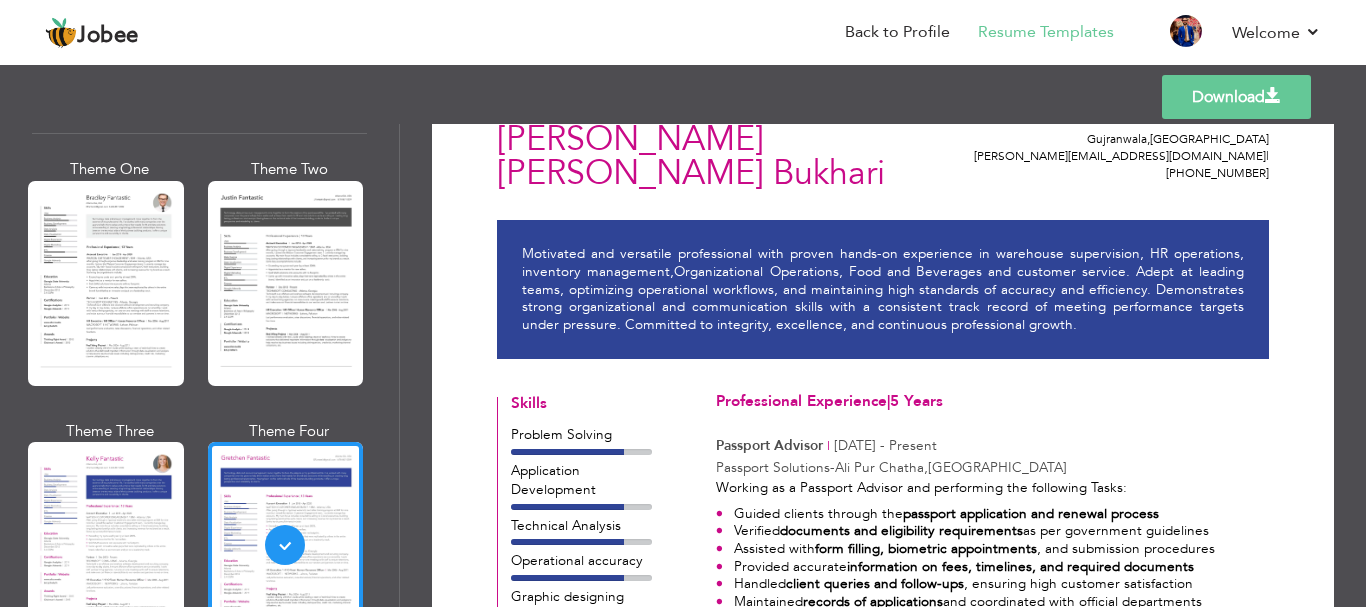 scroll, scrollTop: 0, scrollLeft: 0, axis: both 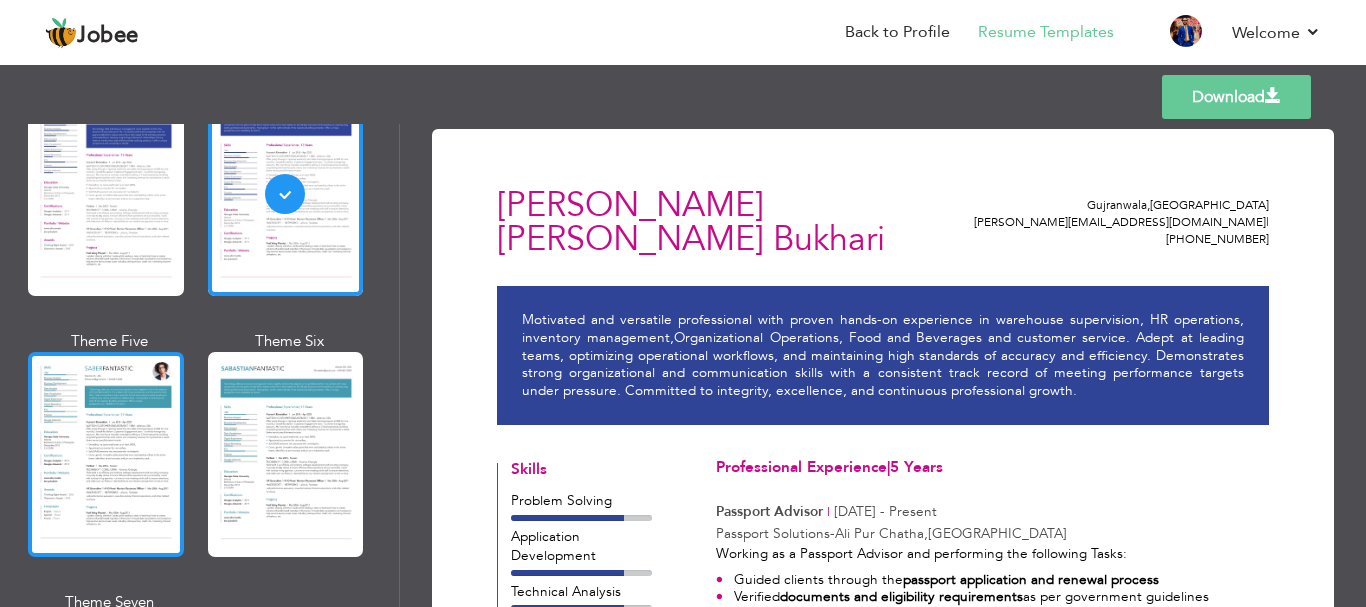 click at bounding box center [106, 454] 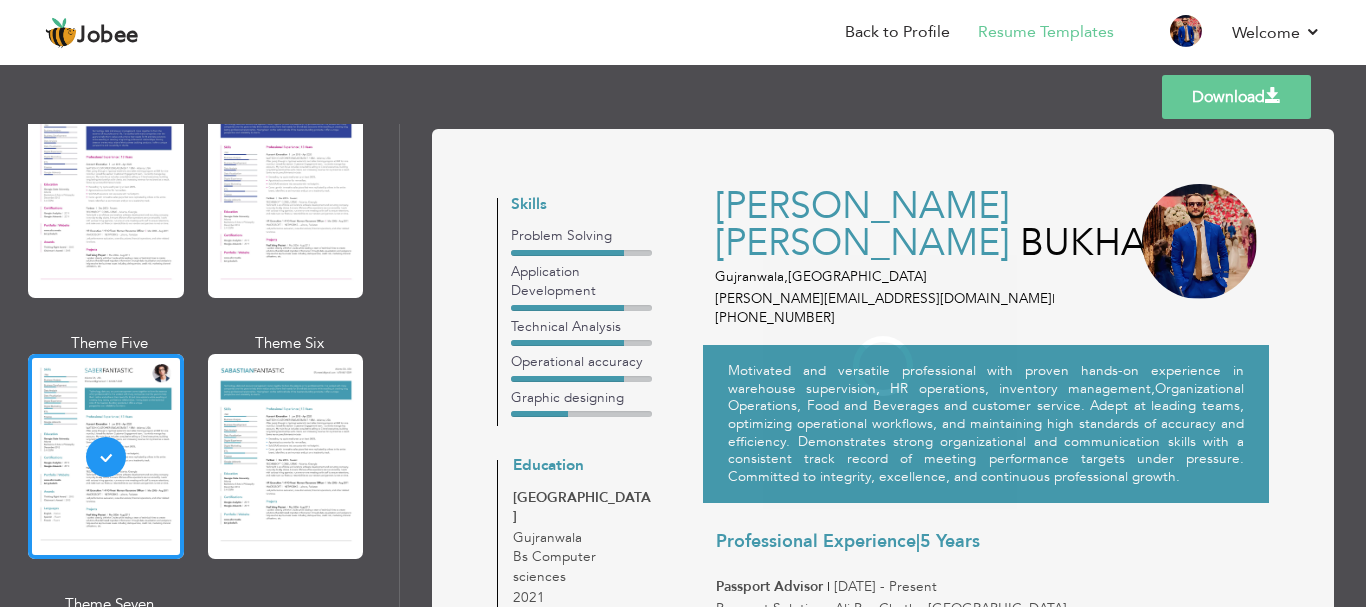scroll, scrollTop: 2775, scrollLeft: 0, axis: vertical 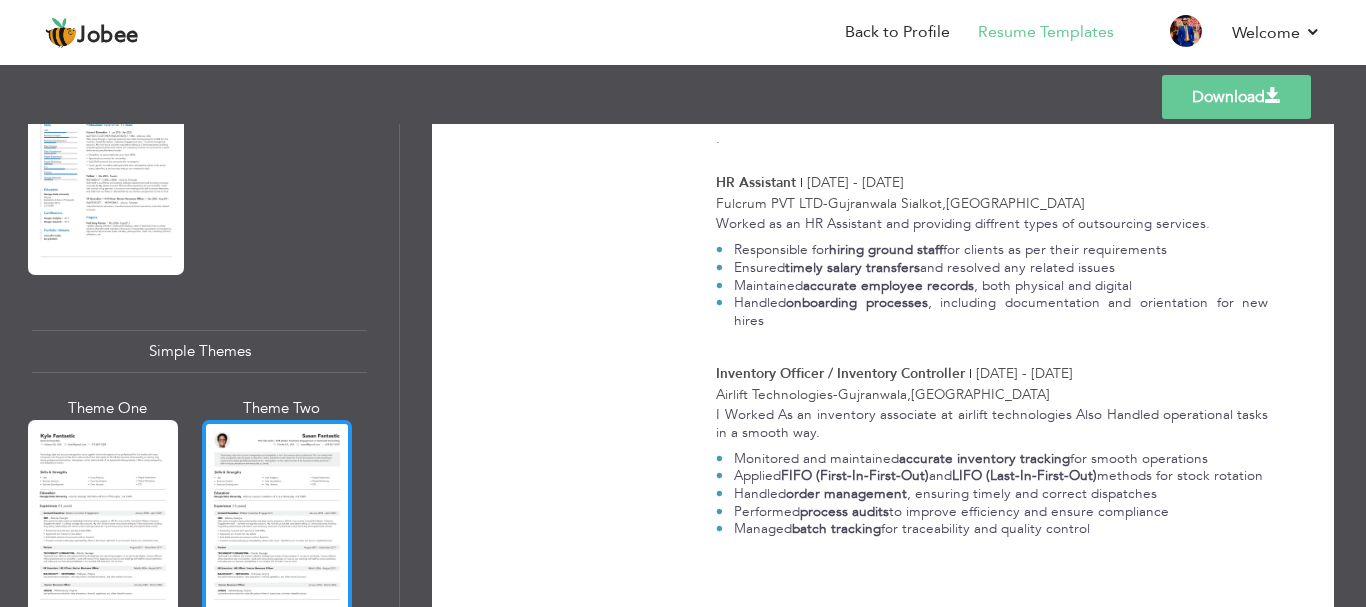 click at bounding box center (277, 519) 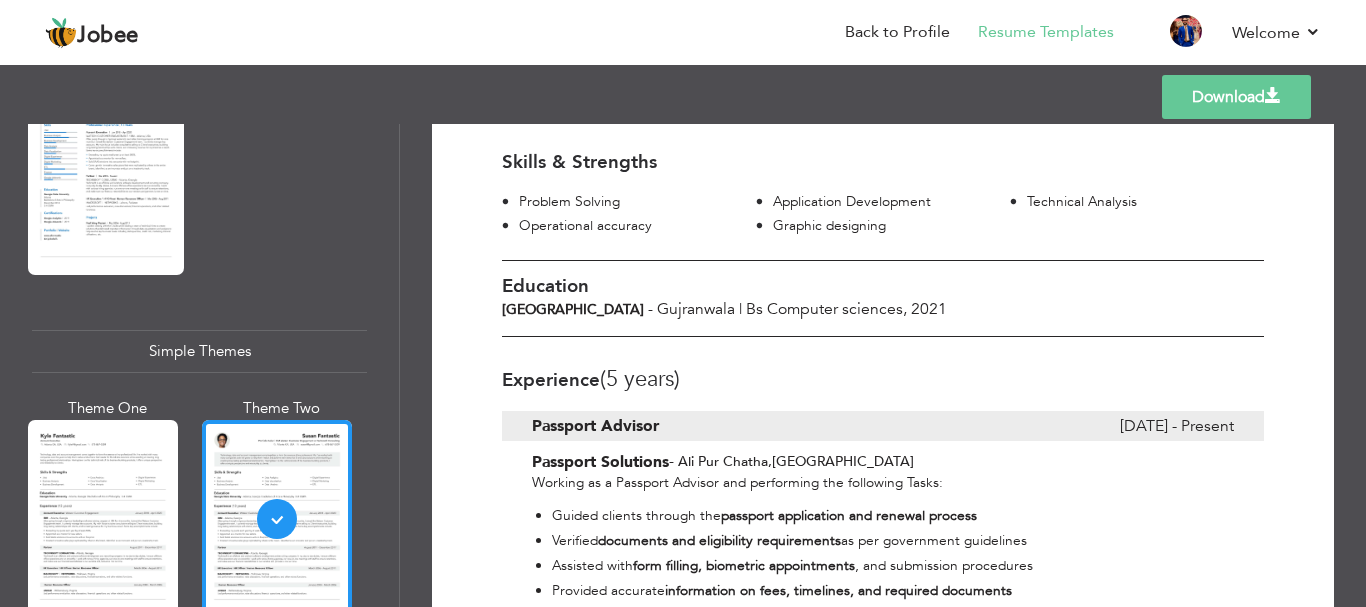 scroll, scrollTop: 0, scrollLeft: 0, axis: both 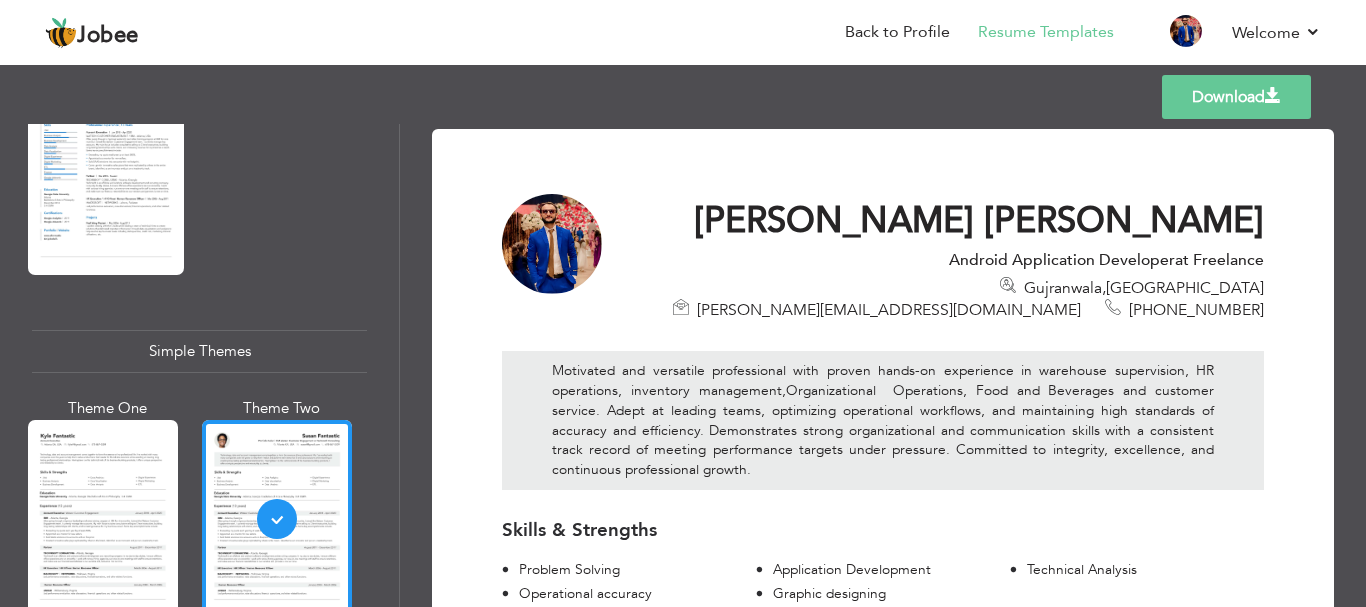 click on "Download" at bounding box center (1236, 97) 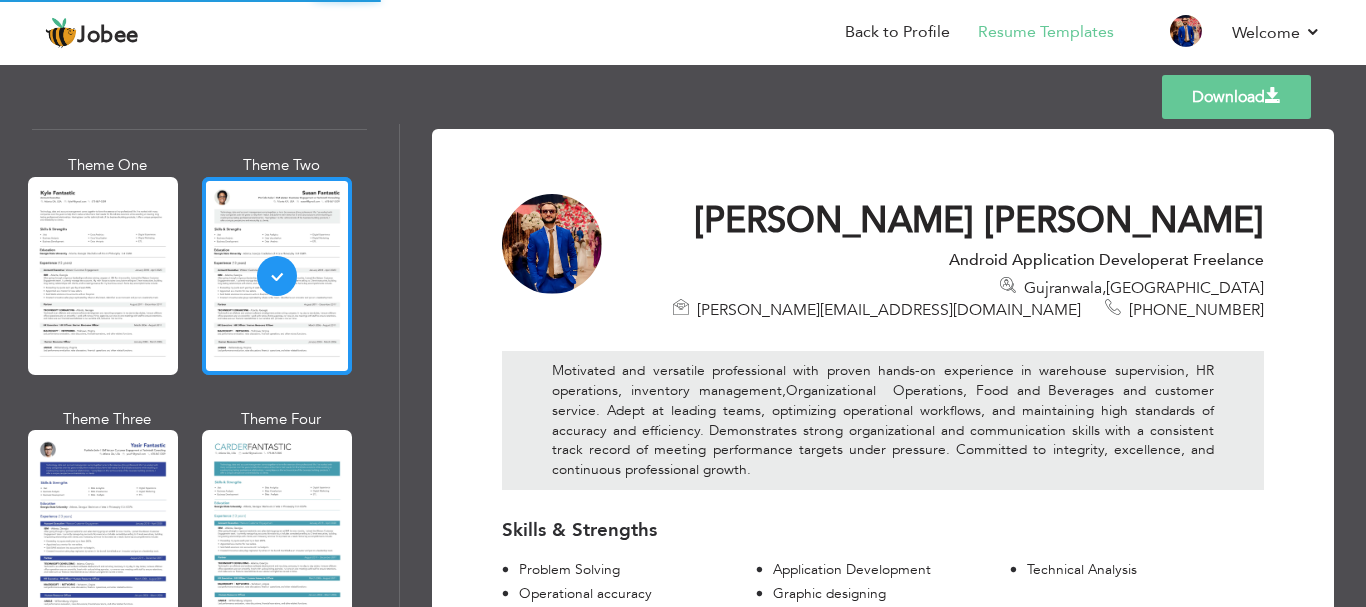 scroll, scrollTop: 3594, scrollLeft: 0, axis: vertical 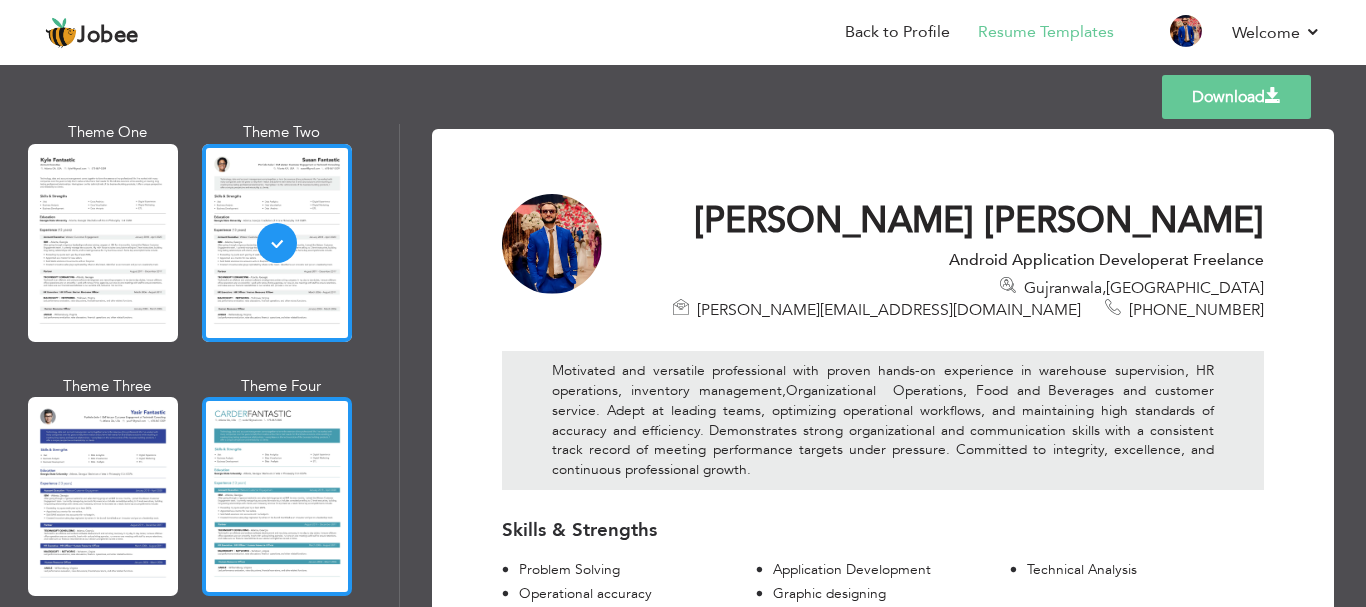 click at bounding box center [277, 496] 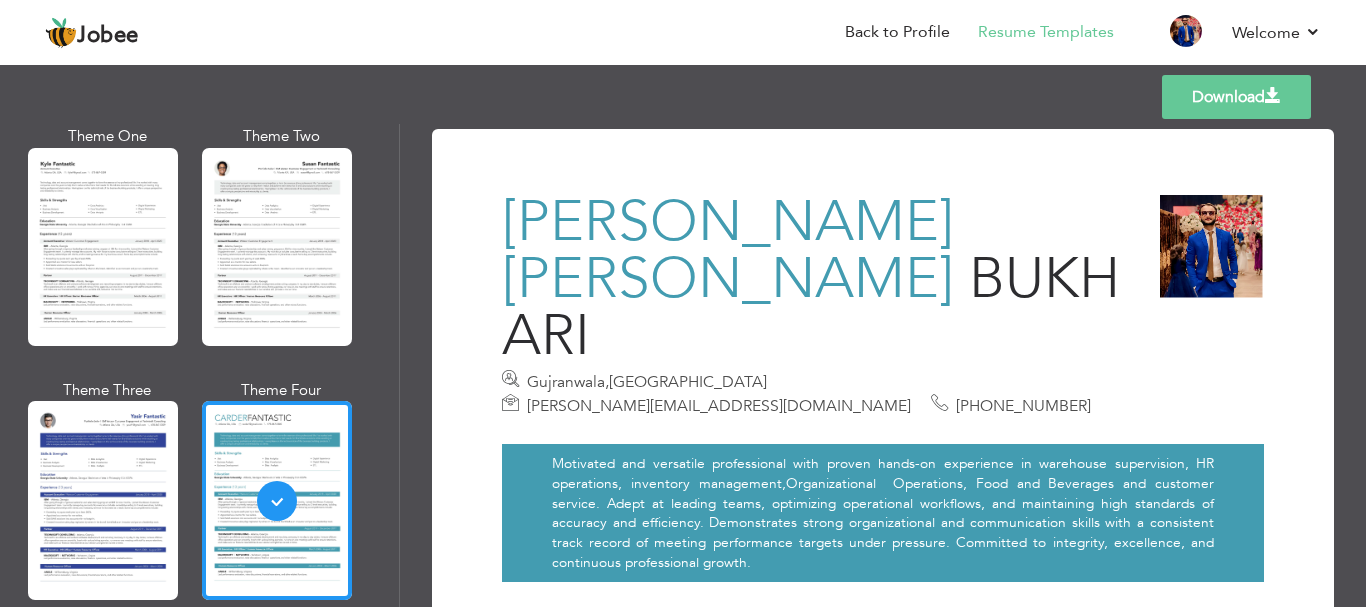 scroll, scrollTop: 3594, scrollLeft: 0, axis: vertical 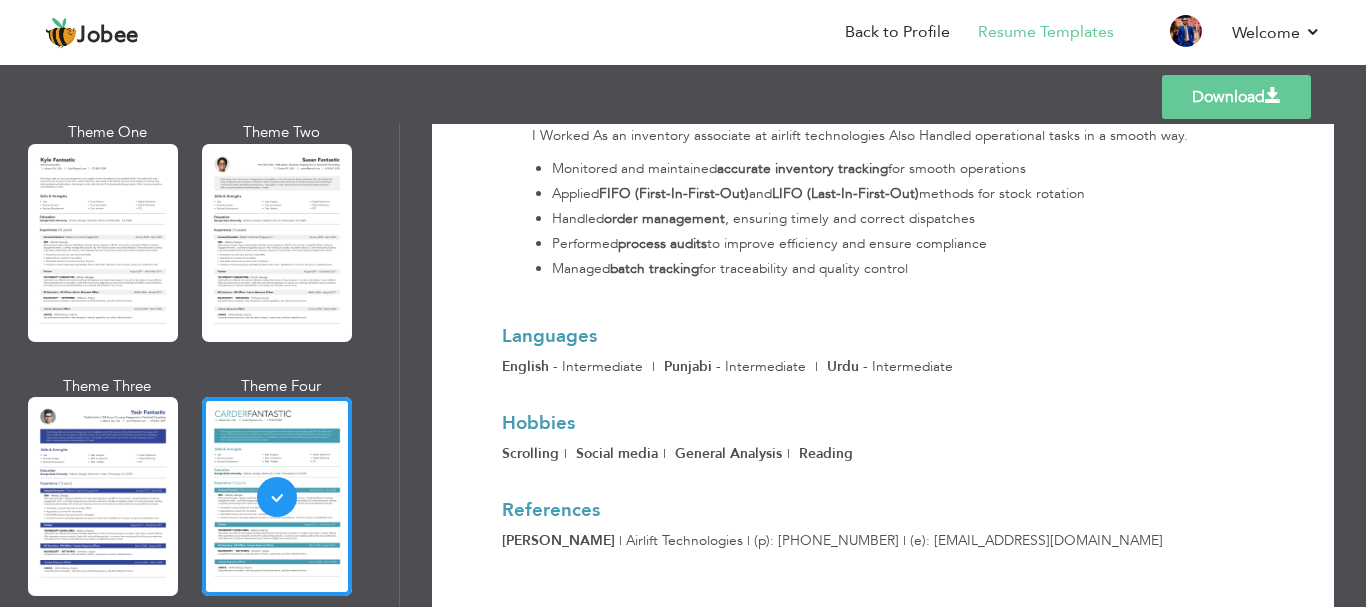 click on "Download" at bounding box center (1236, 97) 